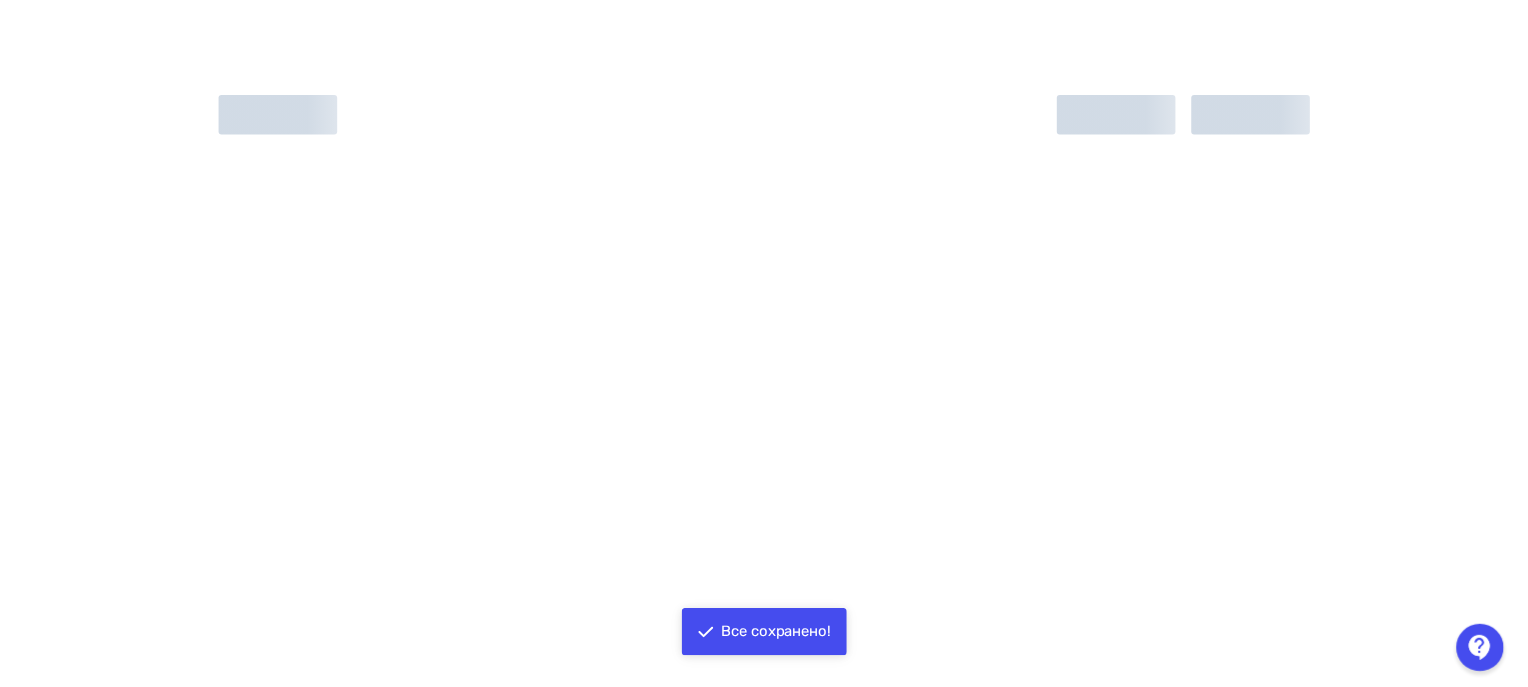 scroll, scrollTop: 0, scrollLeft: 0, axis: both 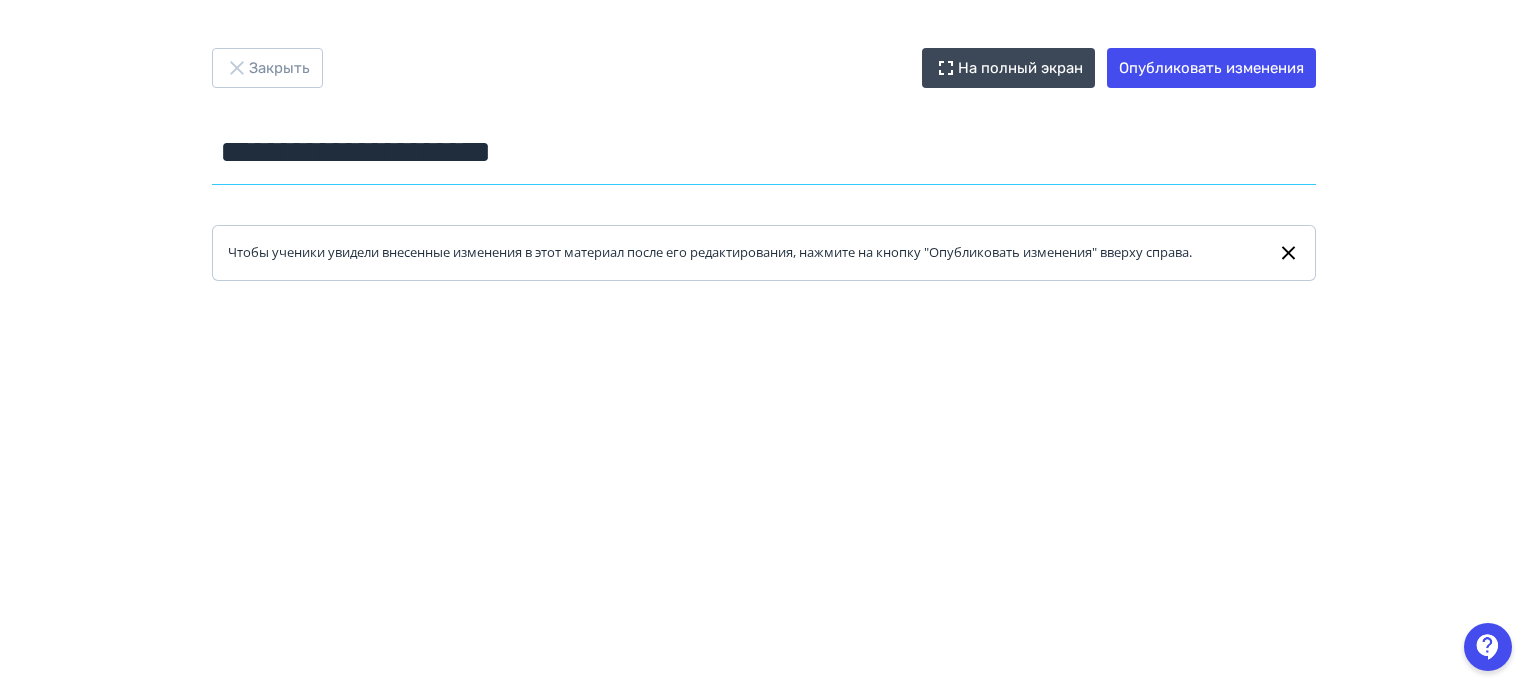 drag, startPoint x: 650, startPoint y: 159, endPoint x: 157, endPoint y: 128, distance: 493.9737 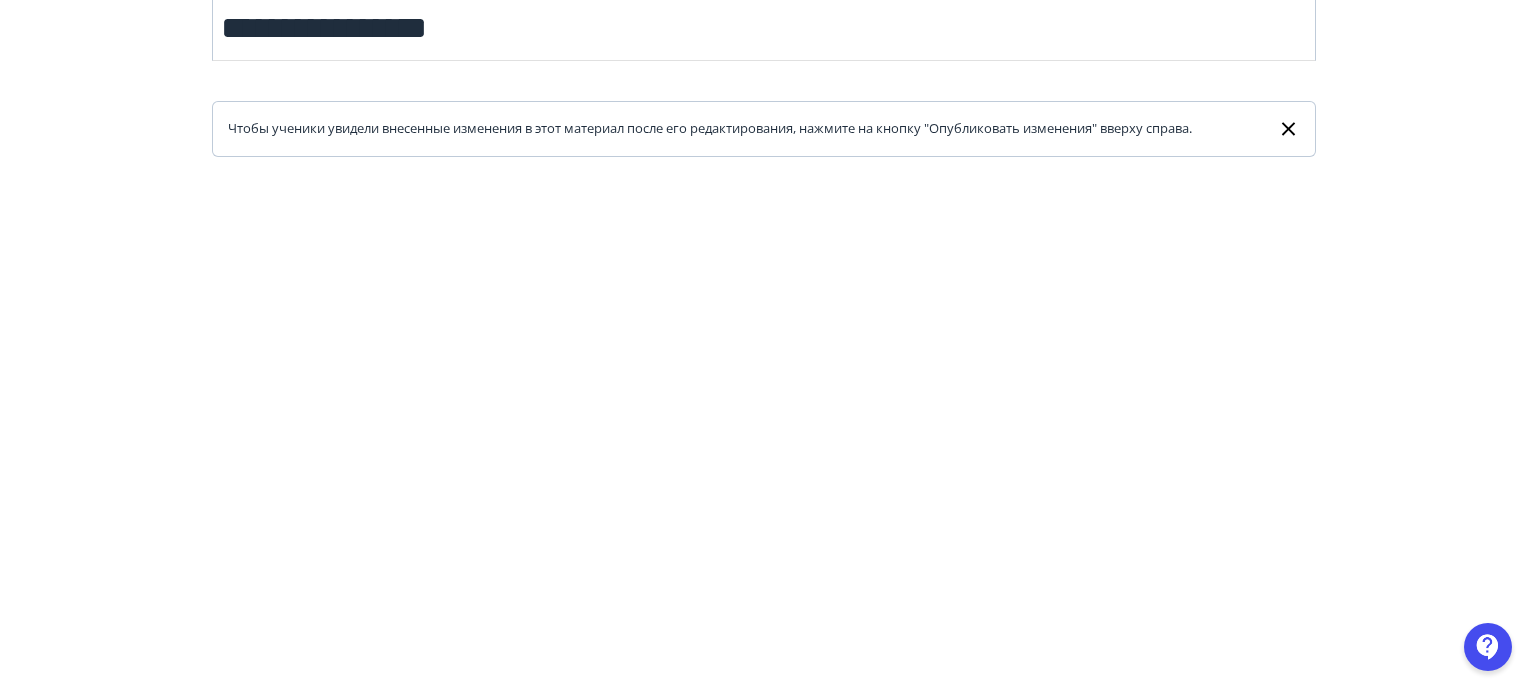 scroll, scrollTop: 0, scrollLeft: 0, axis: both 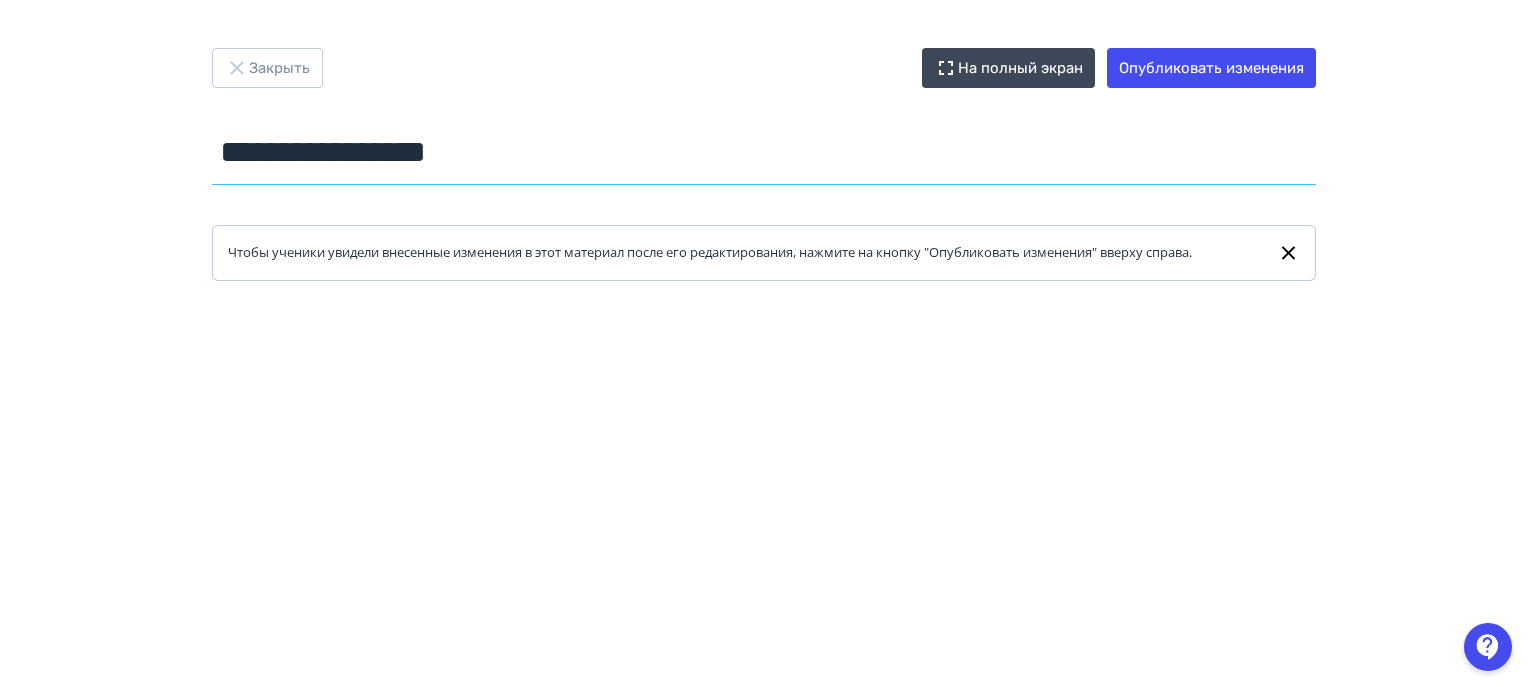drag, startPoint x: 508, startPoint y: 147, endPoint x: 185, endPoint y: 138, distance: 323.12537 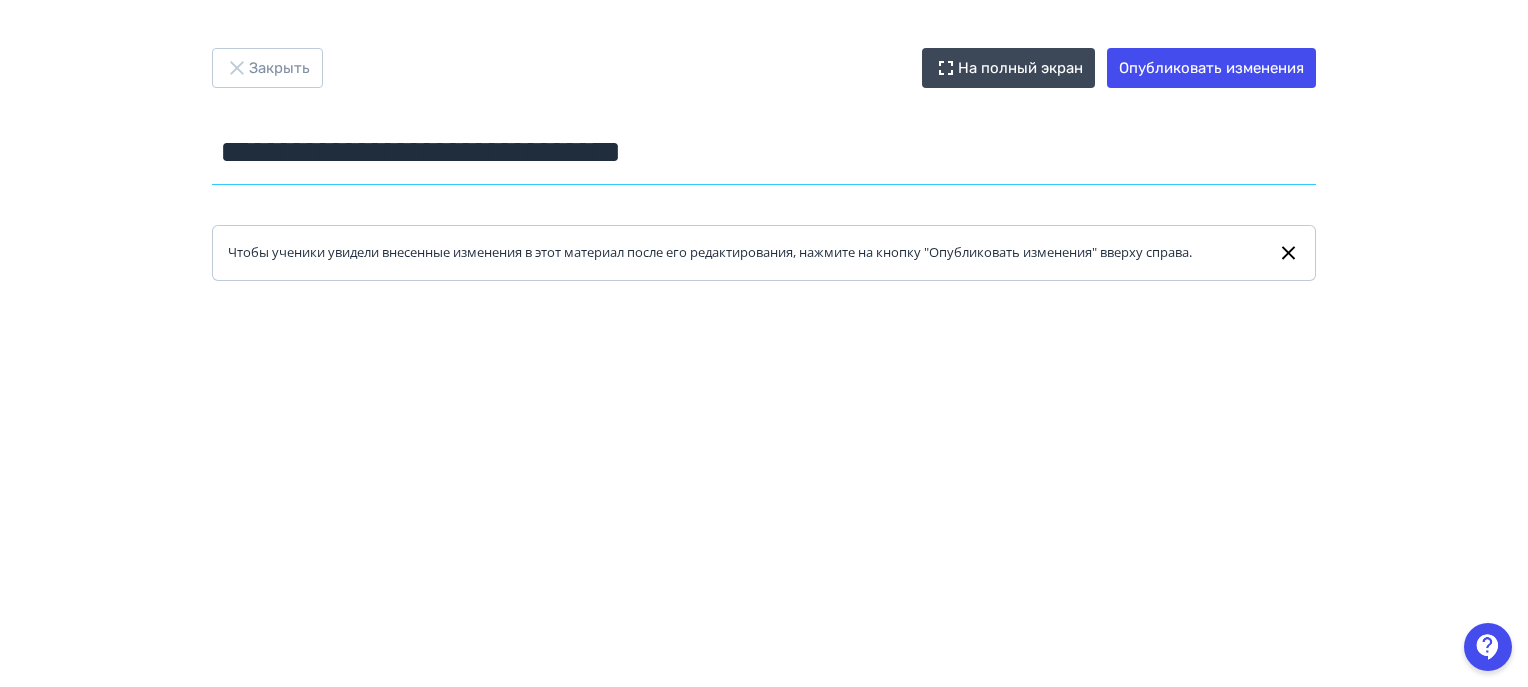 type on "**********" 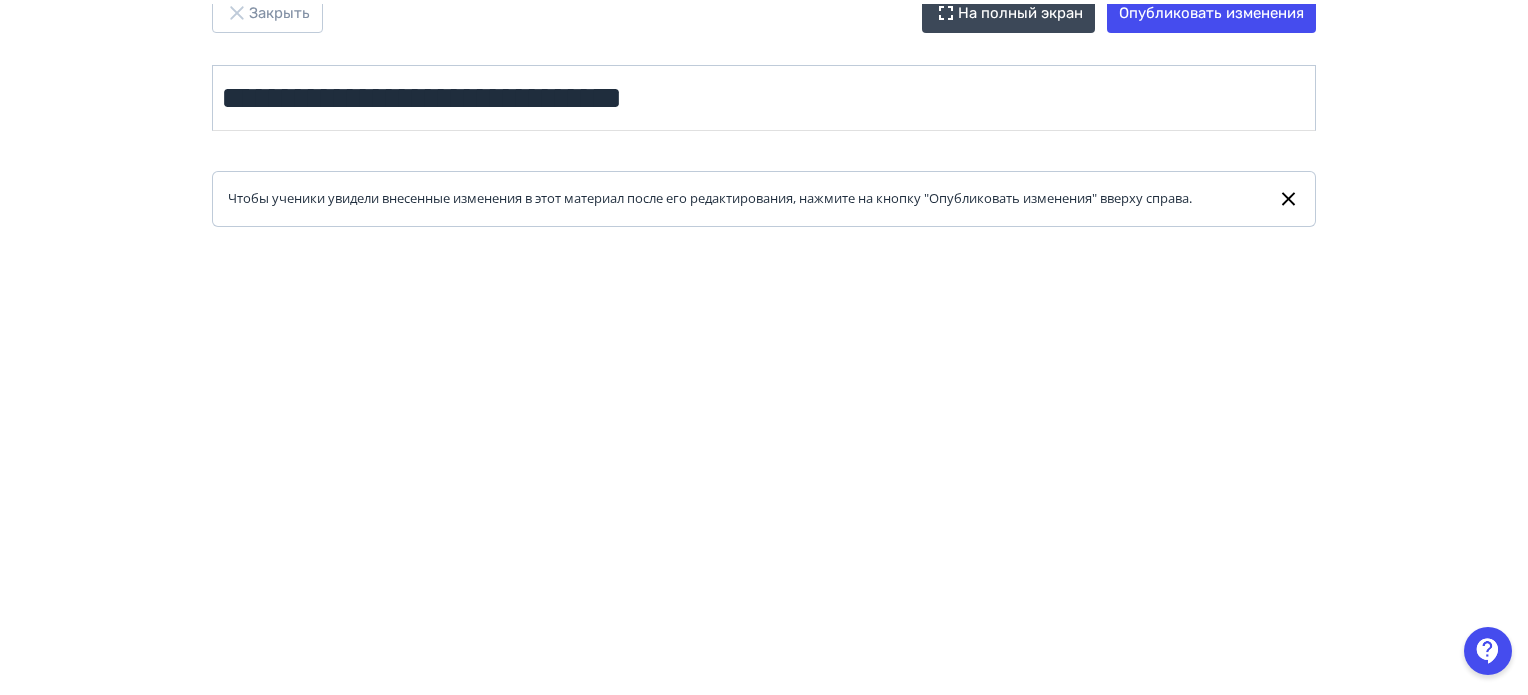scroll, scrollTop: 0, scrollLeft: 0, axis: both 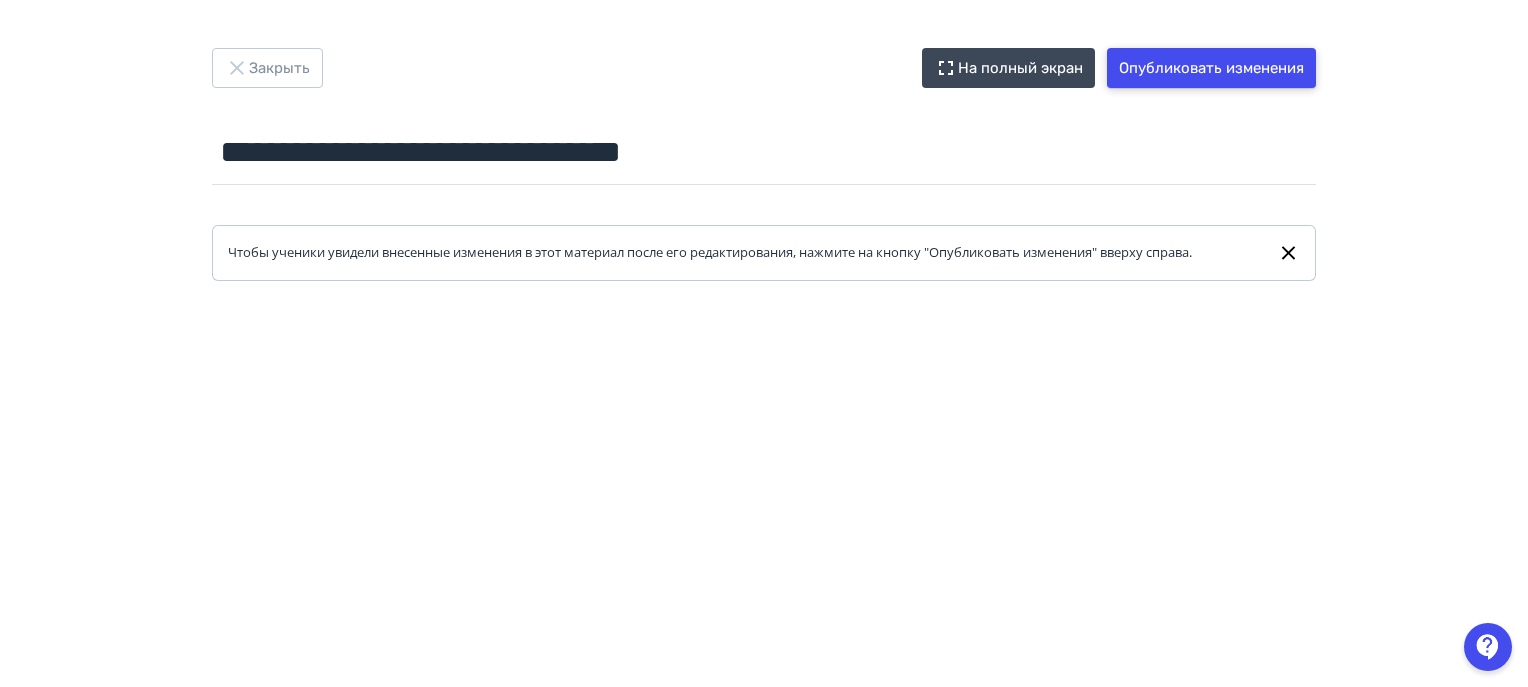 click on "Опубликовать изменения" at bounding box center (1211, 68) 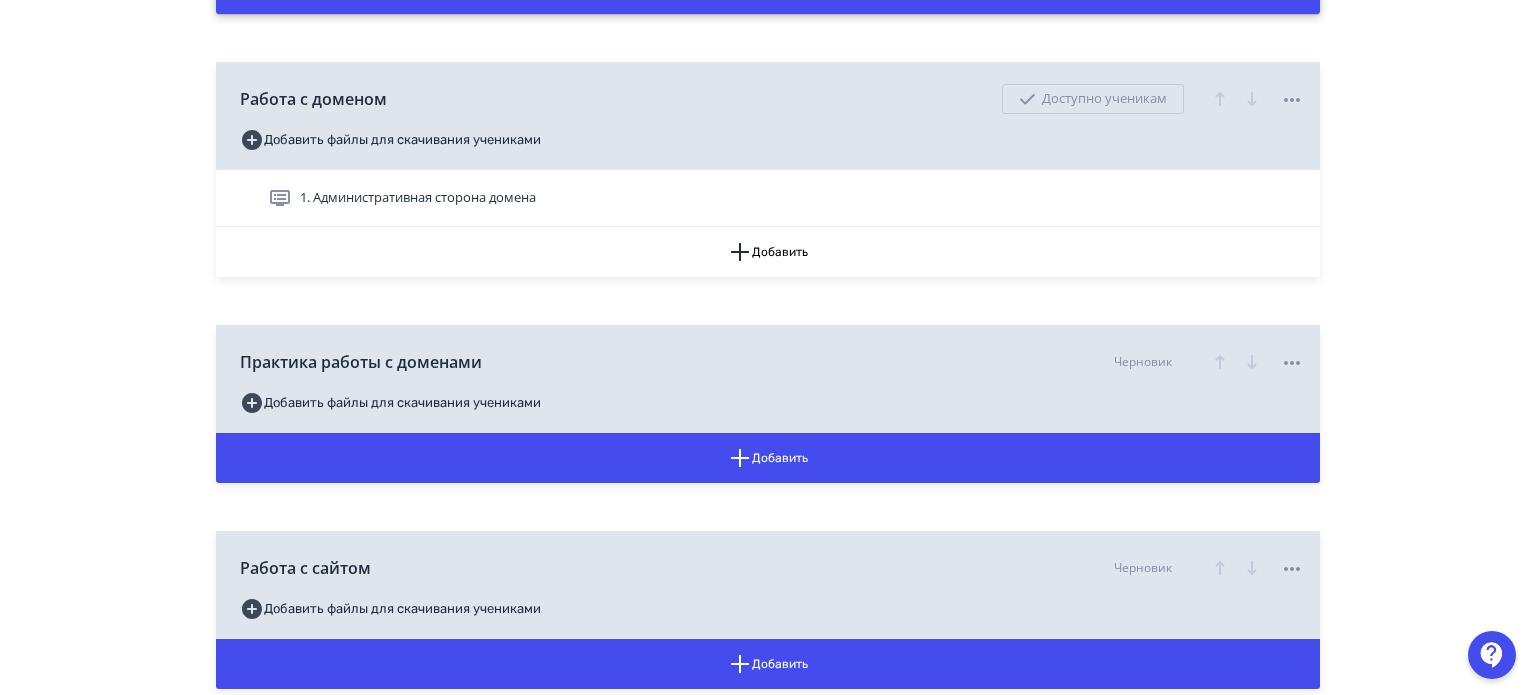 scroll, scrollTop: 1900, scrollLeft: 0, axis: vertical 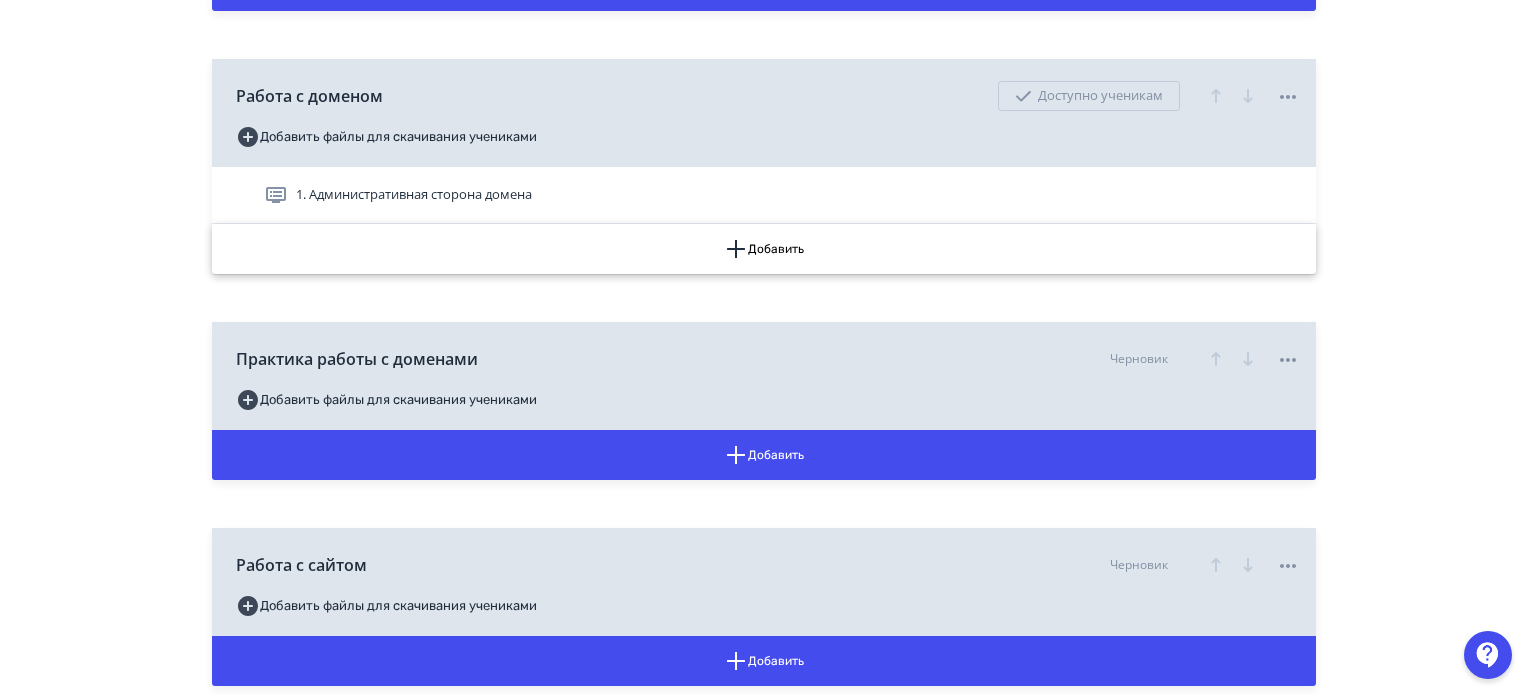 click on "Добавить" at bounding box center [764, 249] 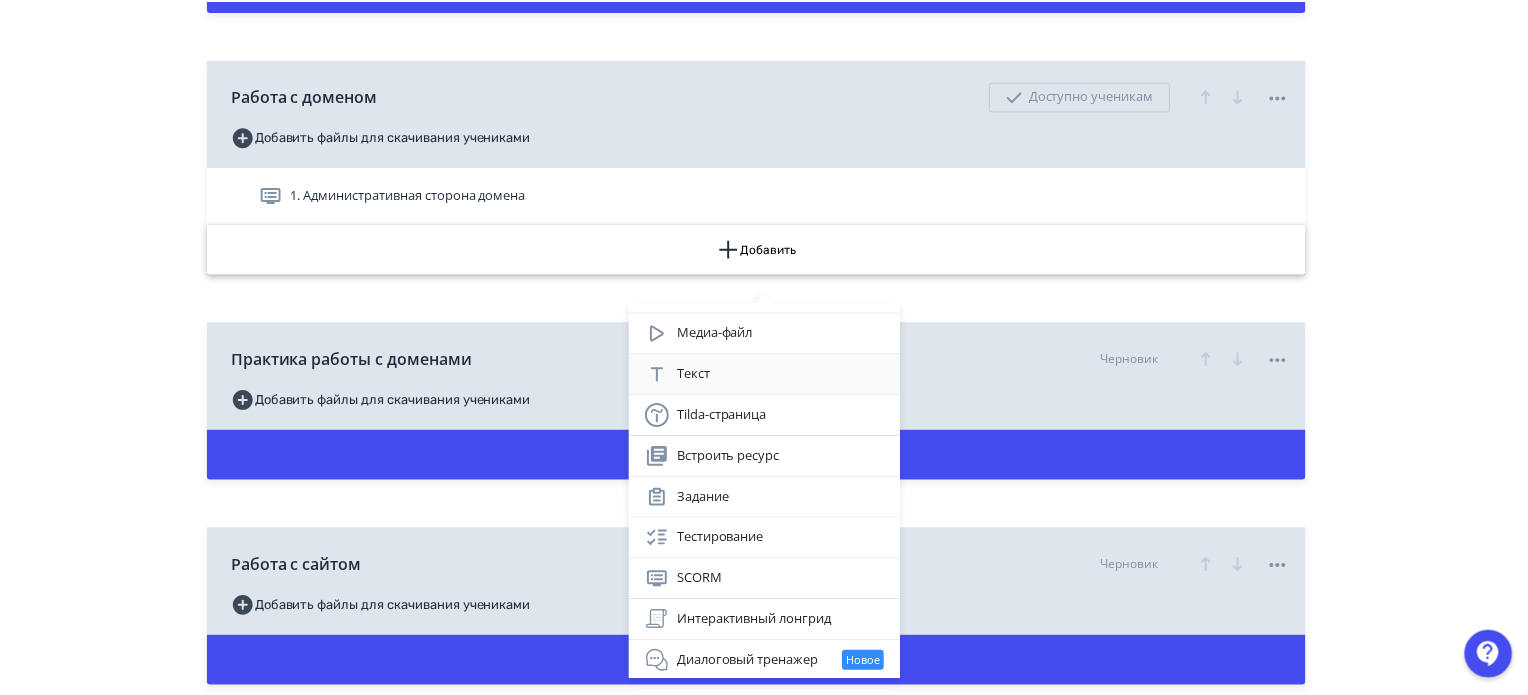 scroll, scrollTop: 0, scrollLeft: 0, axis: both 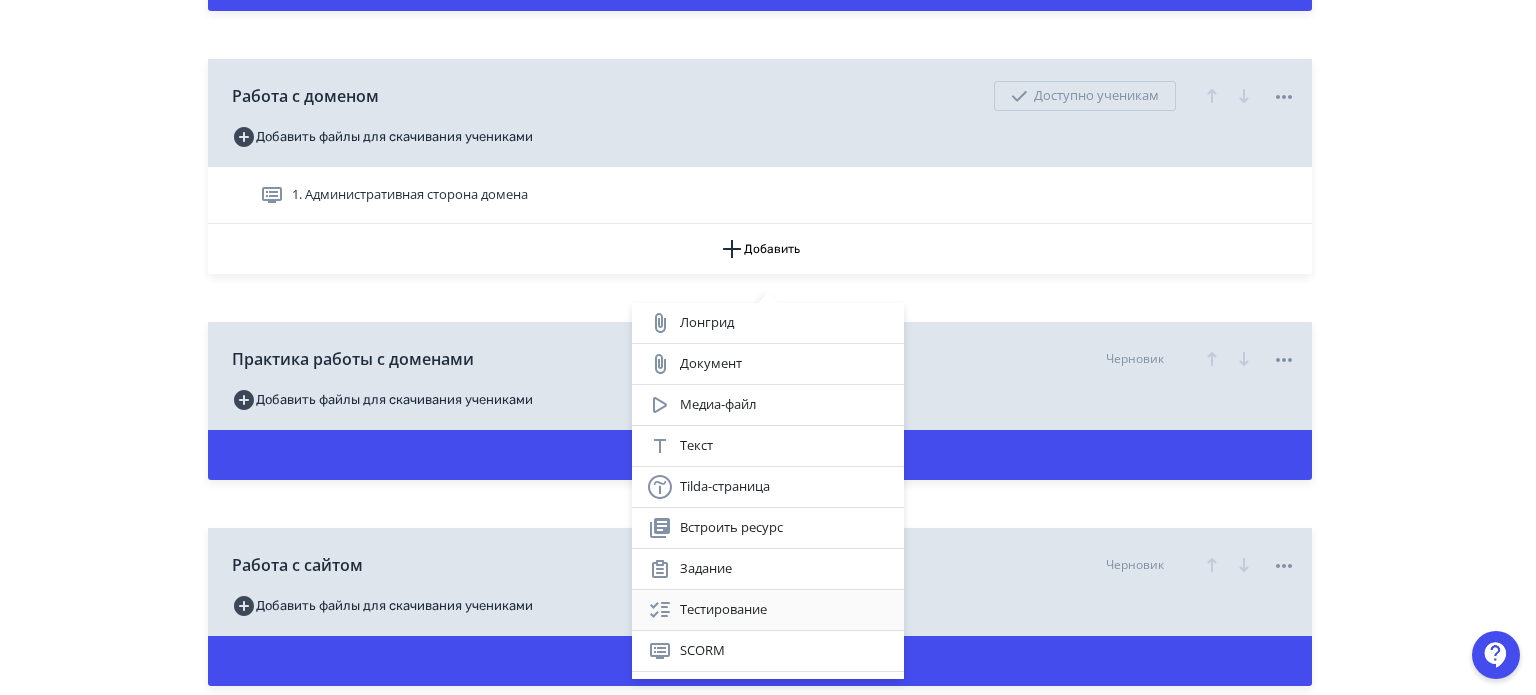click on "Тестирование" at bounding box center [768, 610] 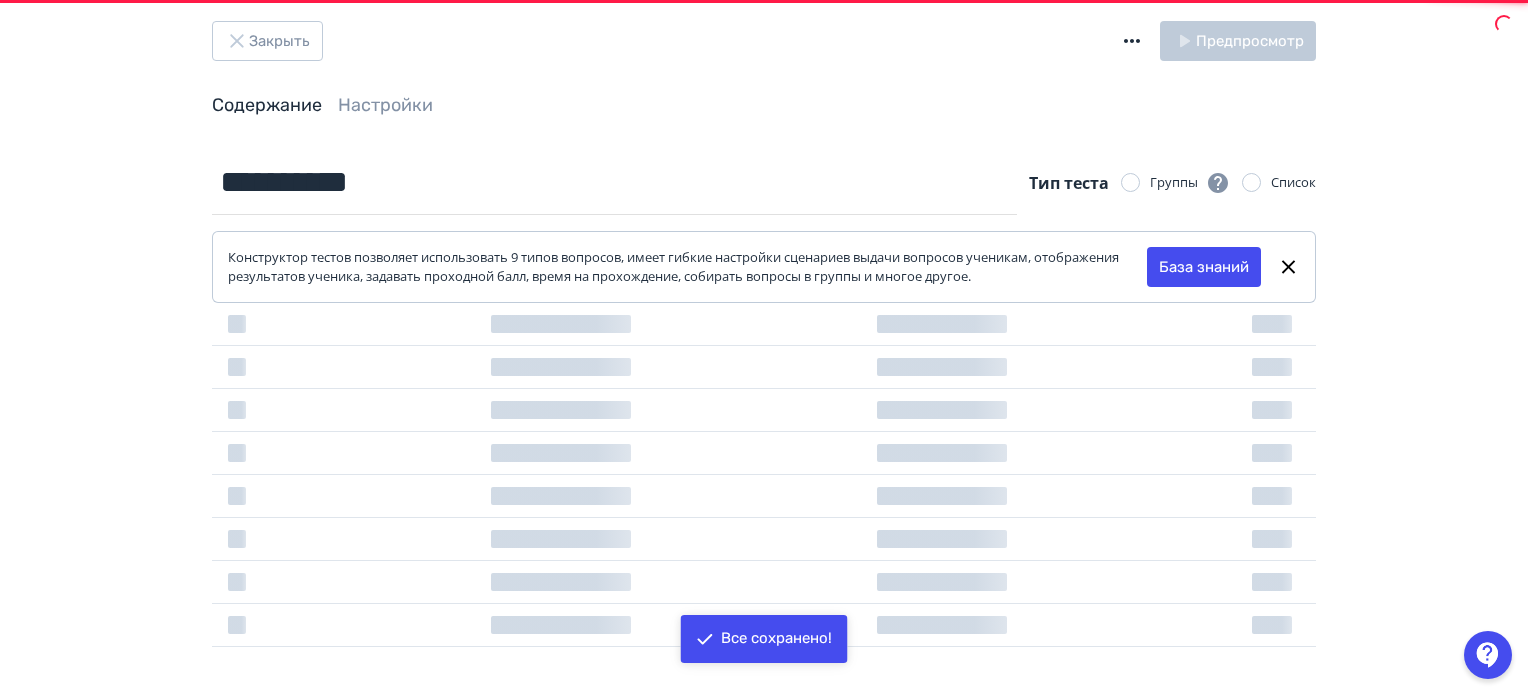 scroll, scrollTop: 0, scrollLeft: 0, axis: both 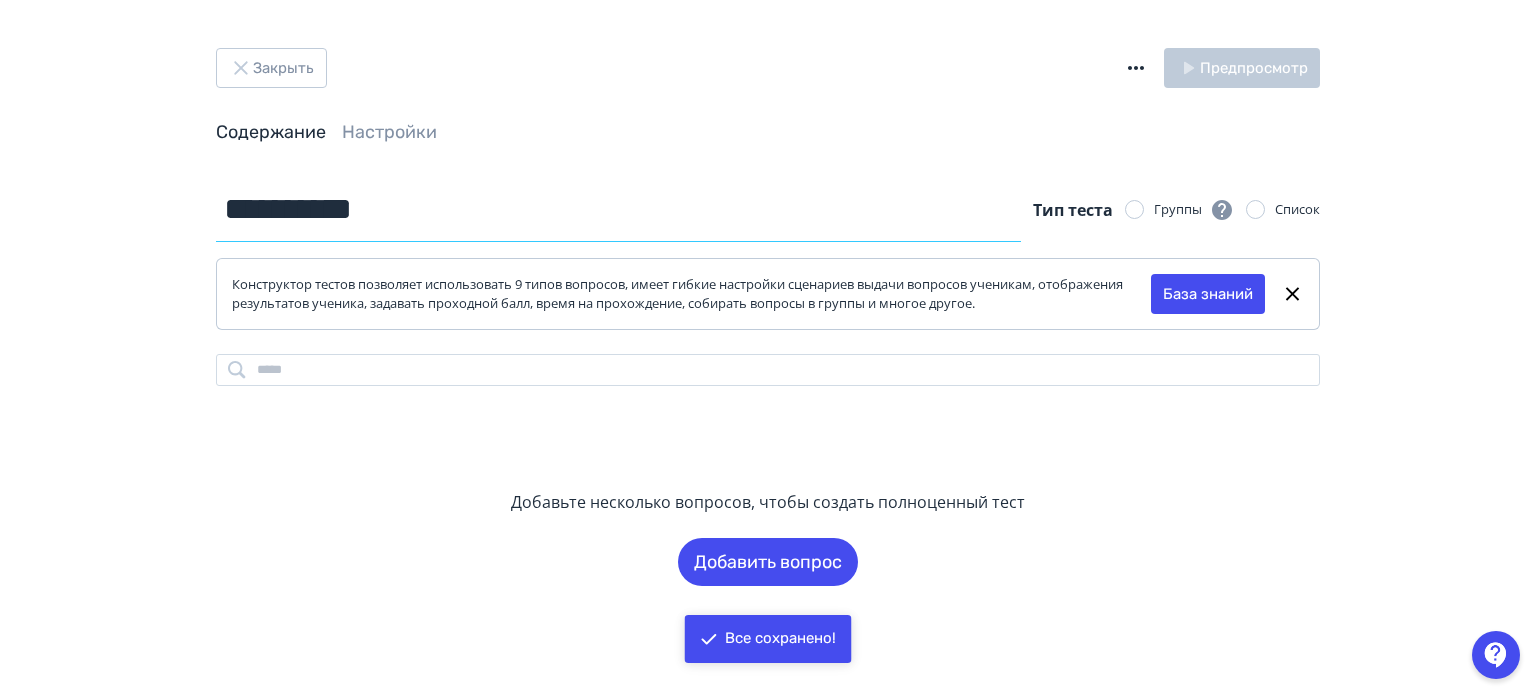 drag, startPoint x: 445, startPoint y: 206, endPoint x: 186, endPoint y: 220, distance: 259.3781 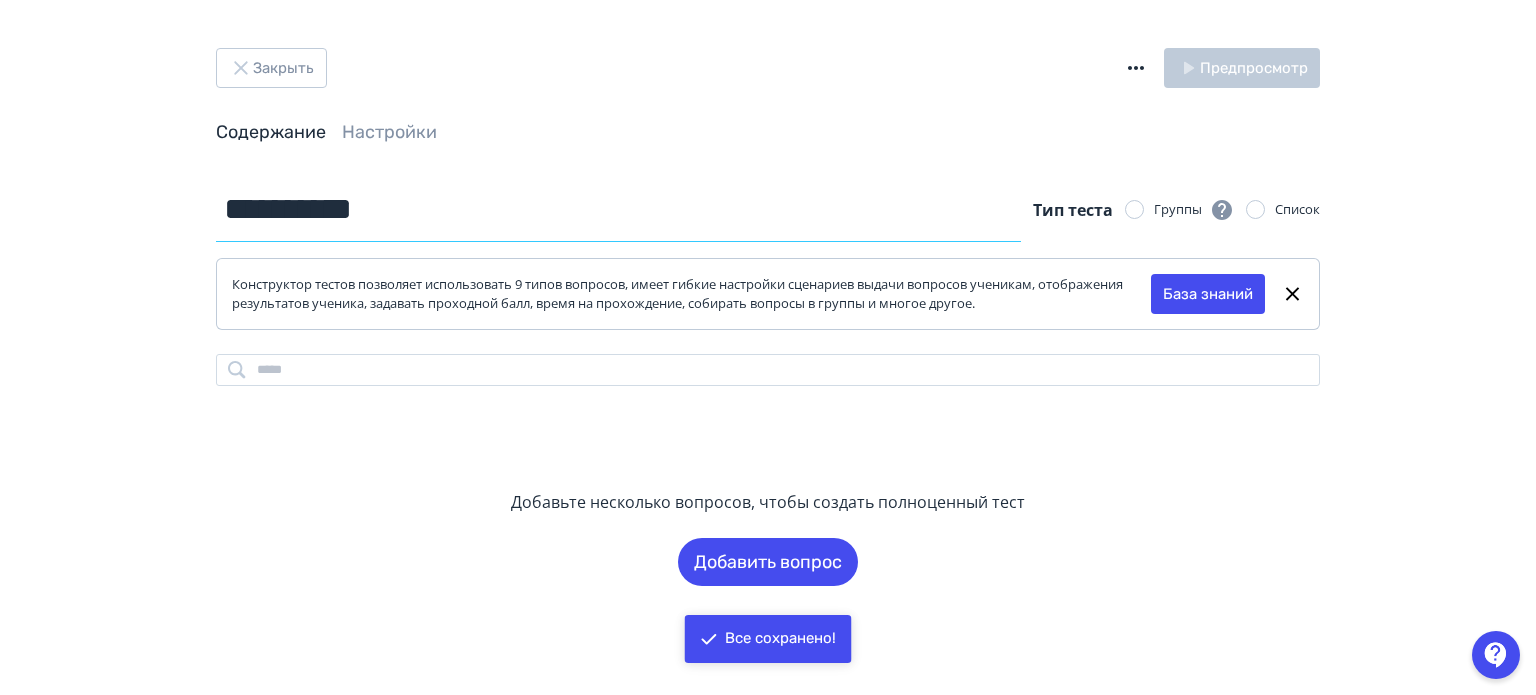 click on "**********" at bounding box center [768, 381] 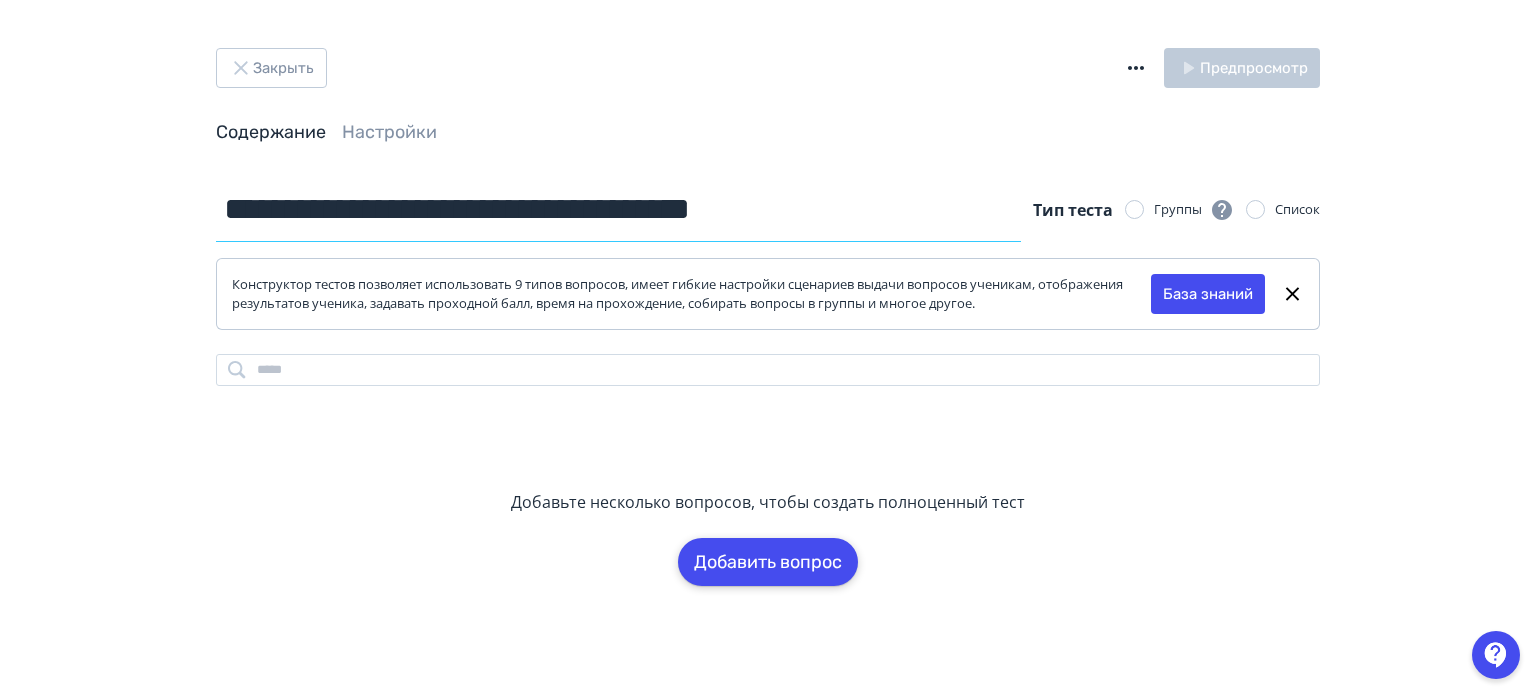 type on "**********" 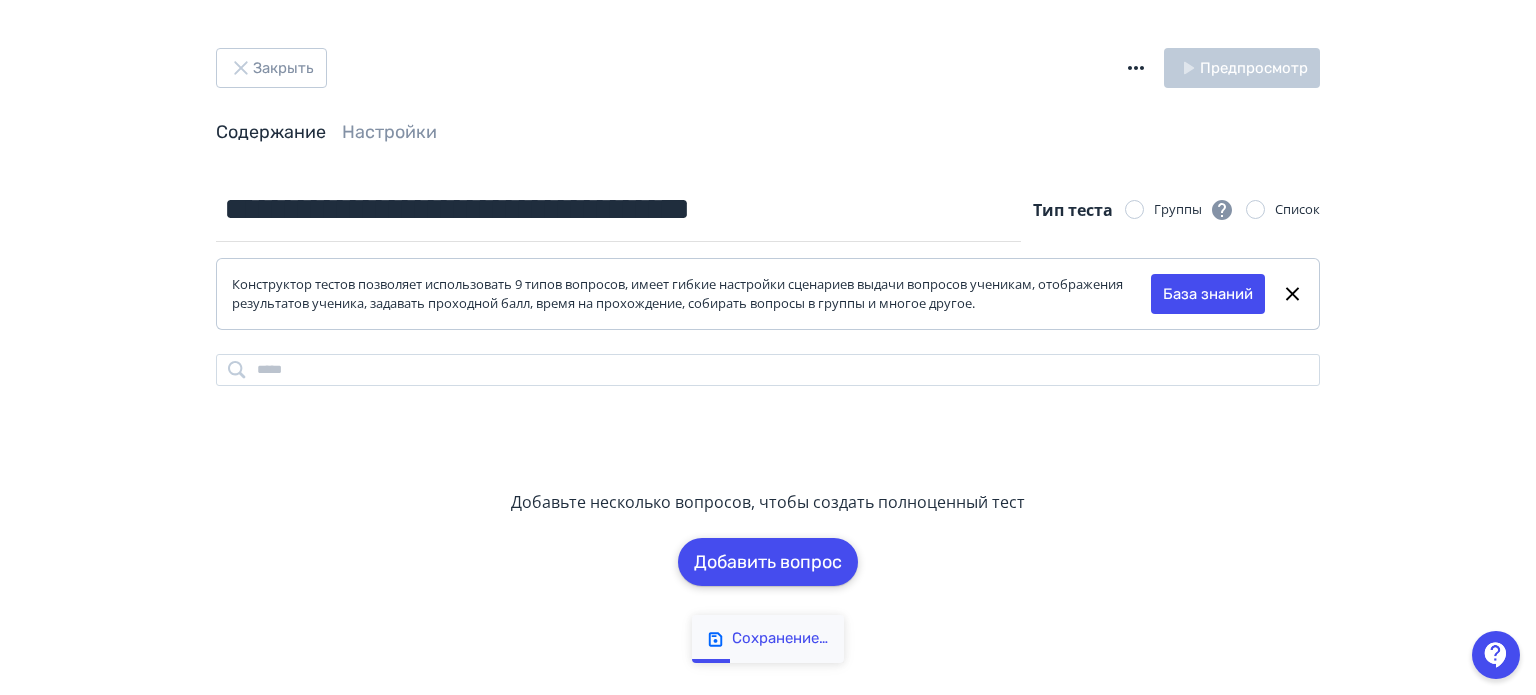 click on "Добавить вопрос" at bounding box center [768, 562] 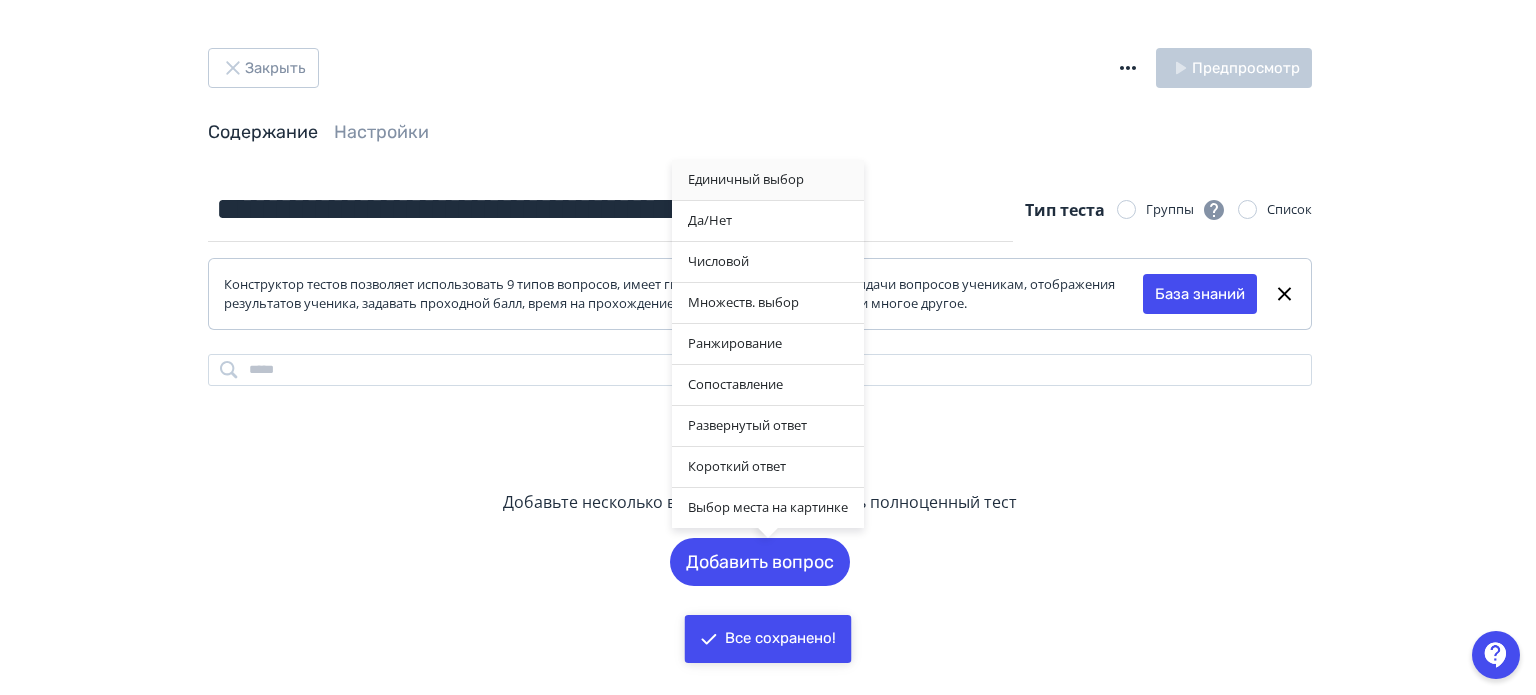 click on "Единичный выбор" at bounding box center [768, 180] 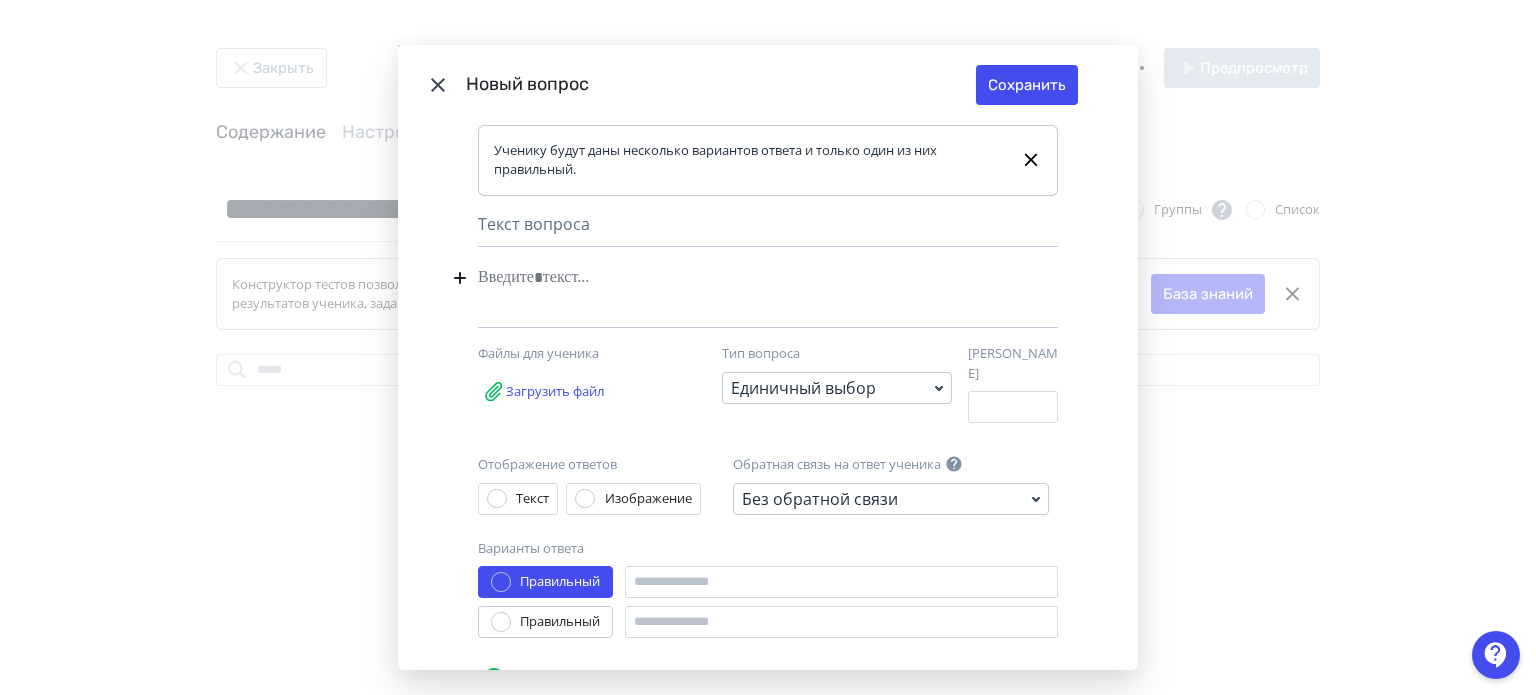 click at bounding box center [737, 278] 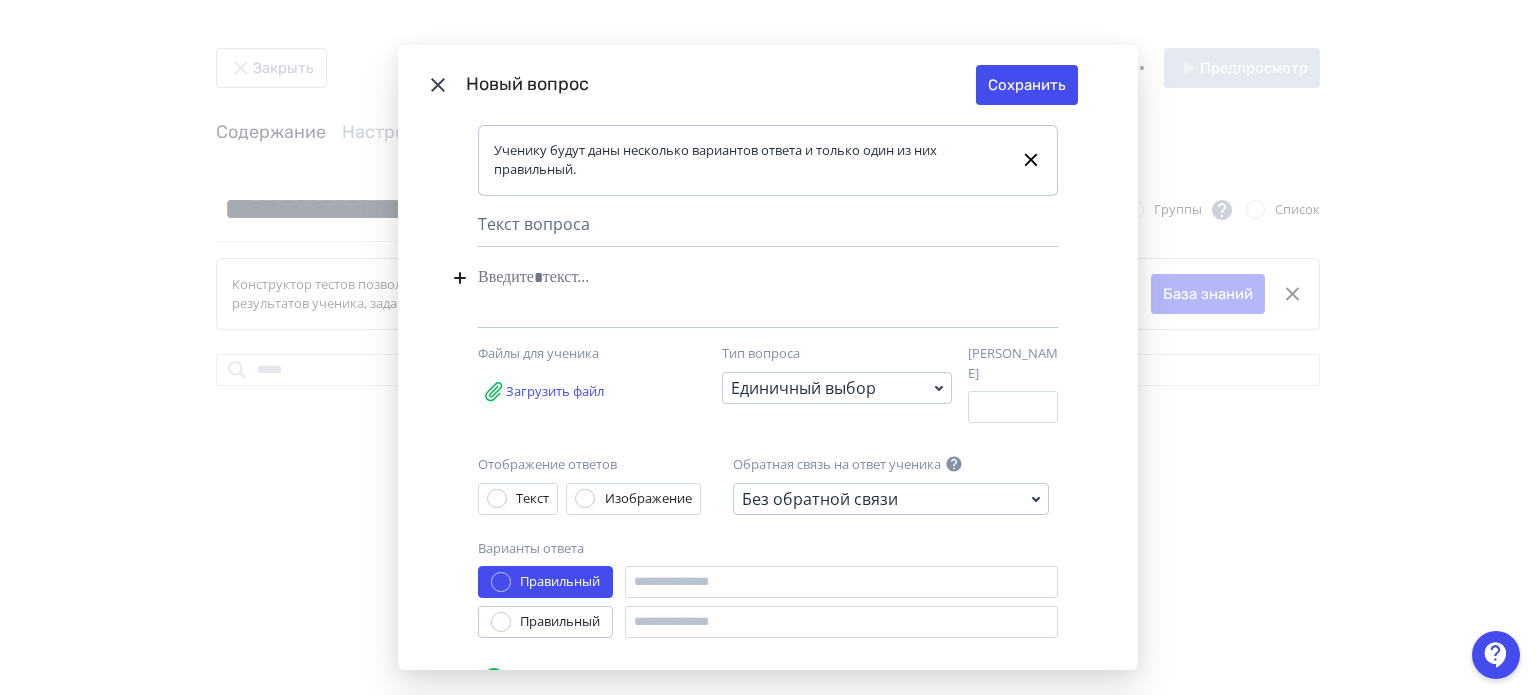 type 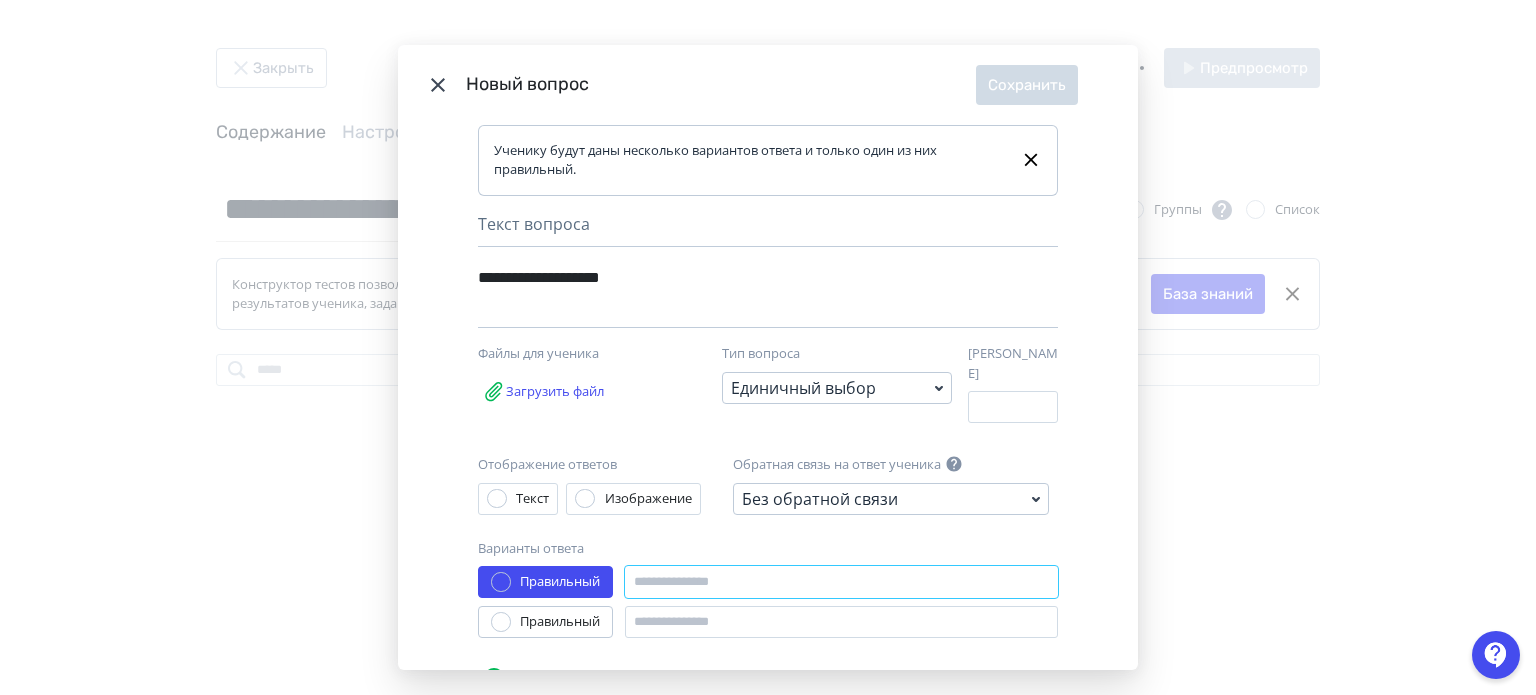 click at bounding box center [841, 582] 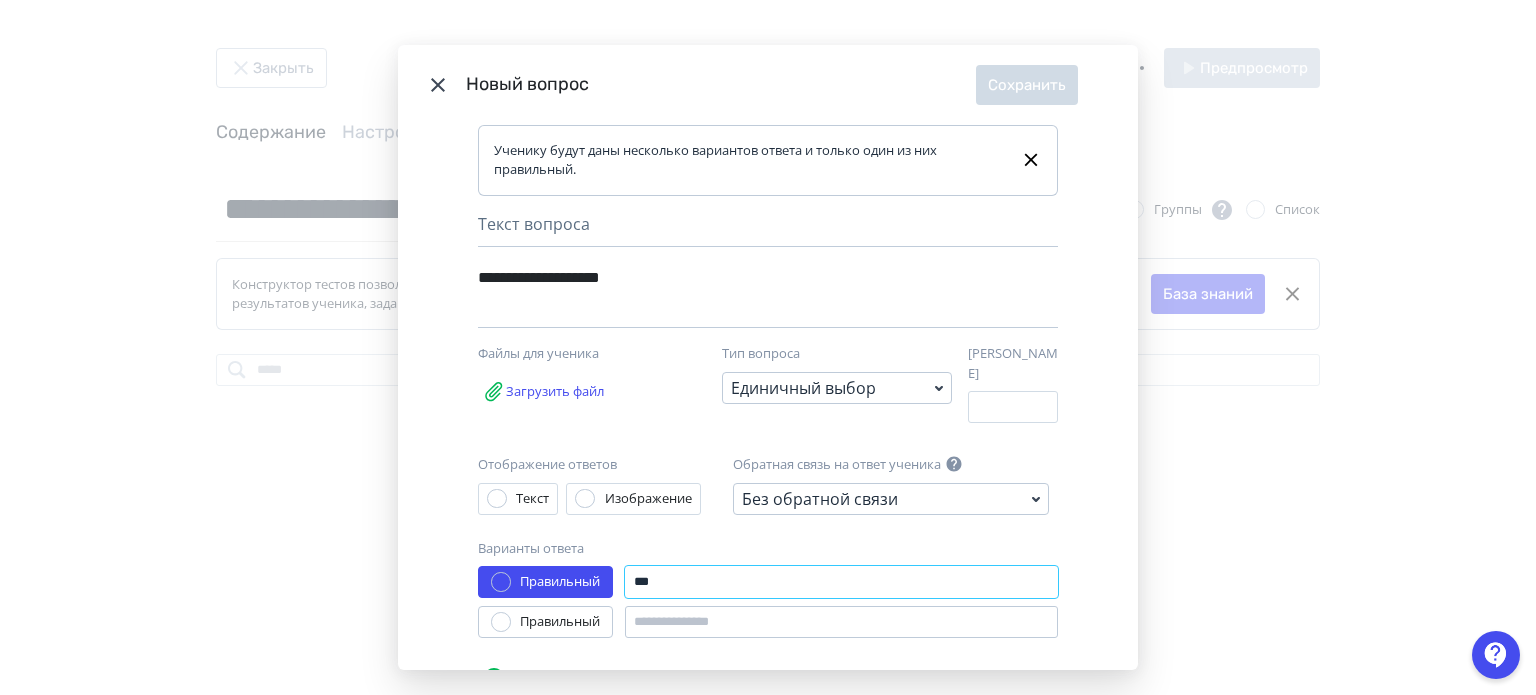 type on "***" 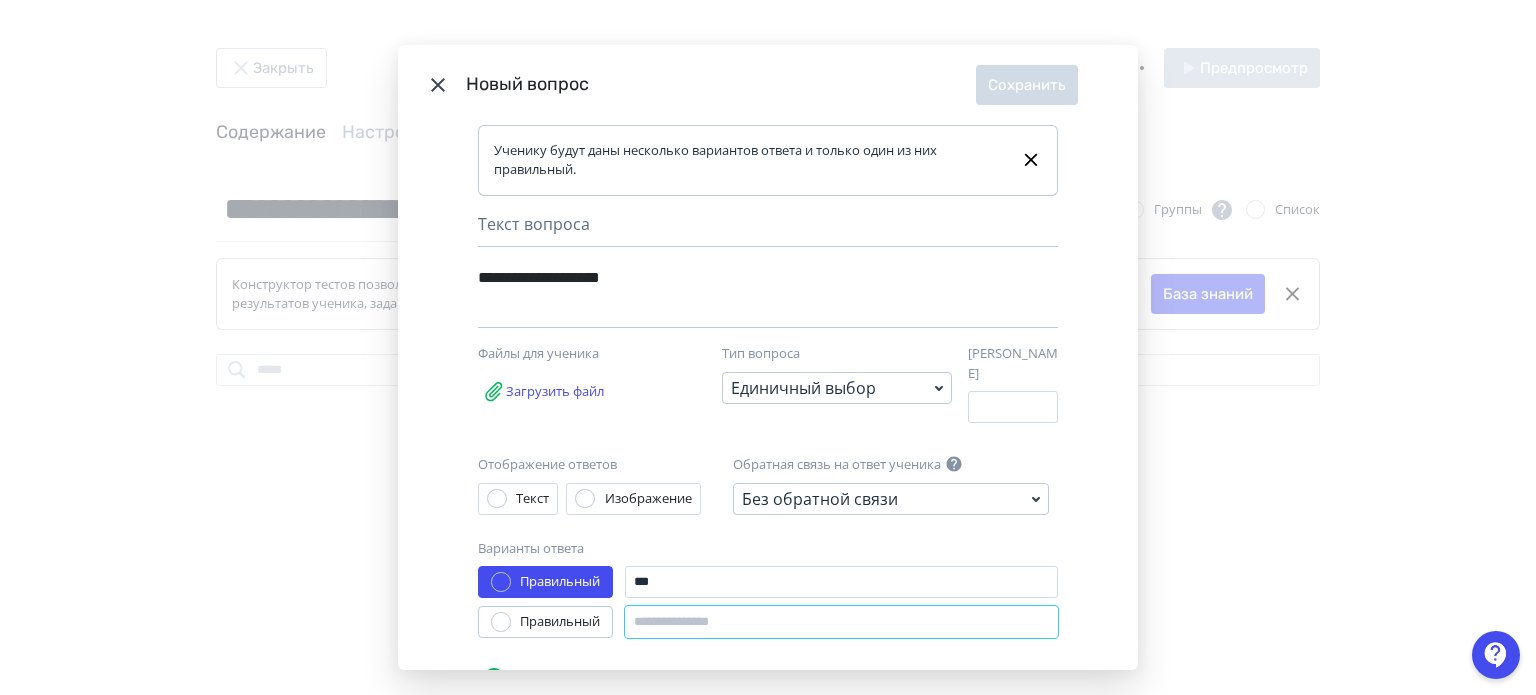 click at bounding box center (841, 622) 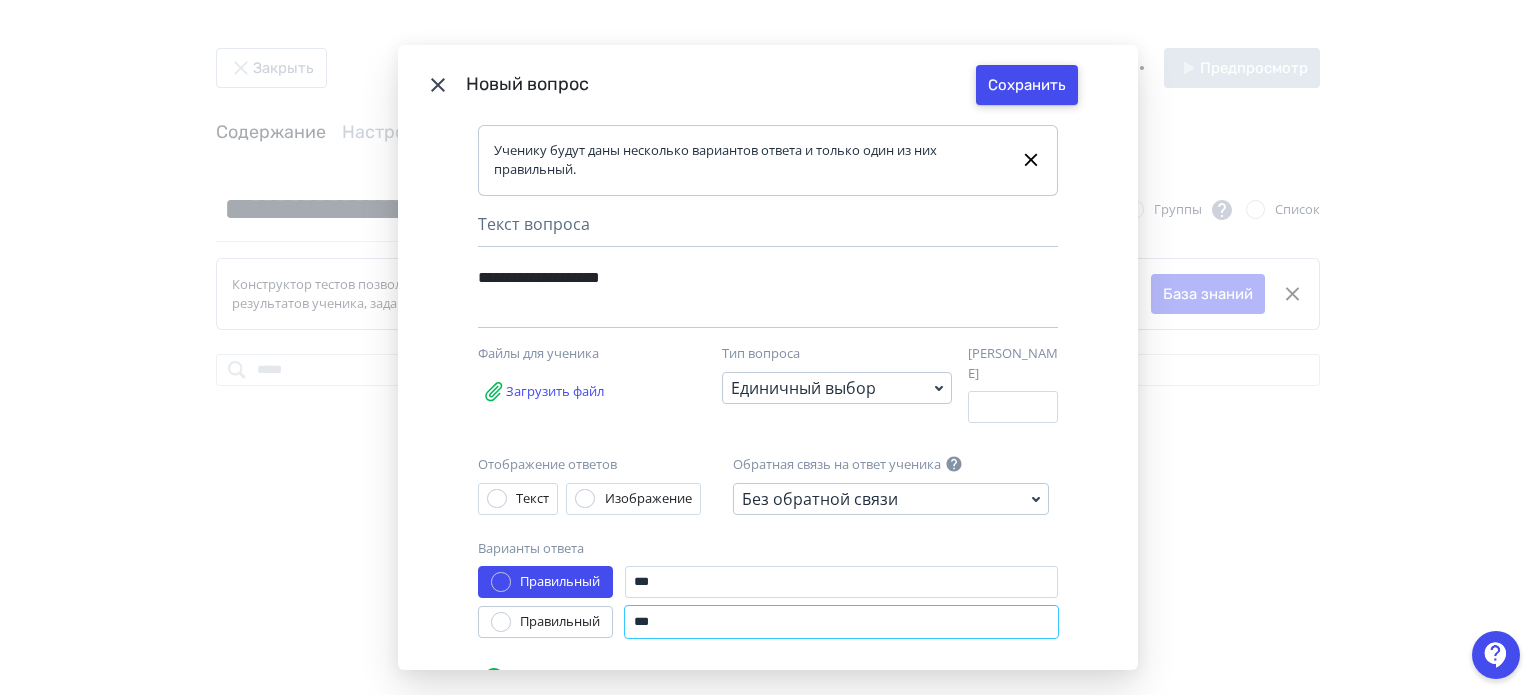 type on "***" 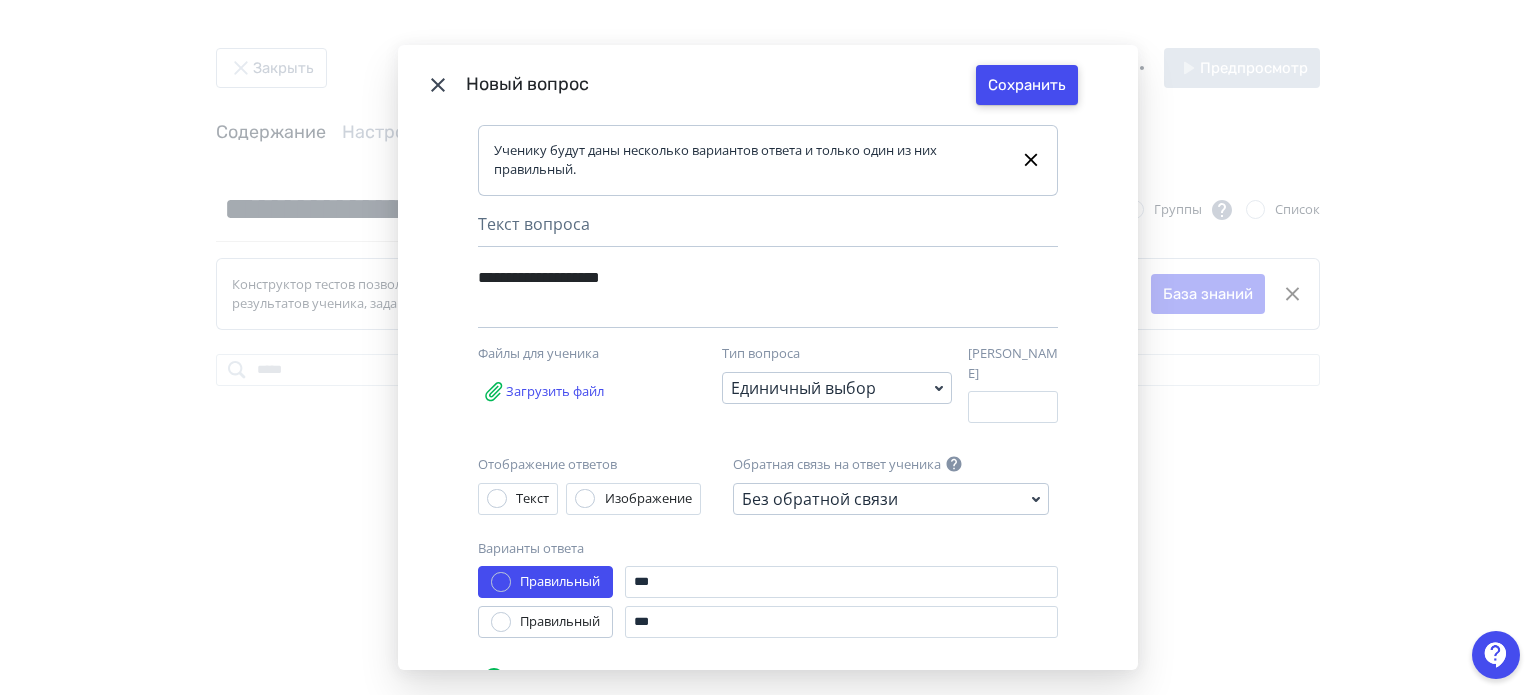 click on "Сохранить" at bounding box center (1027, 85) 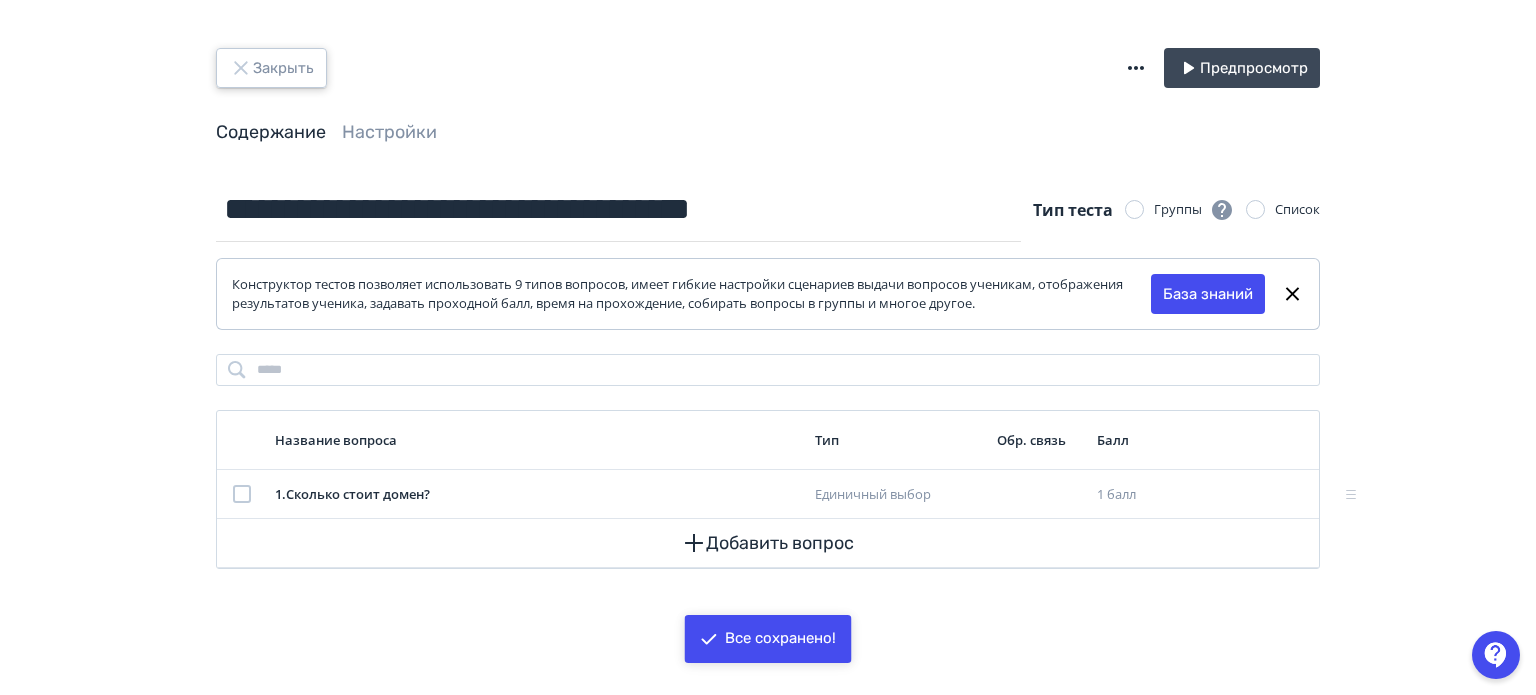 click on "Закрыть" at bounding box center (271, 68) 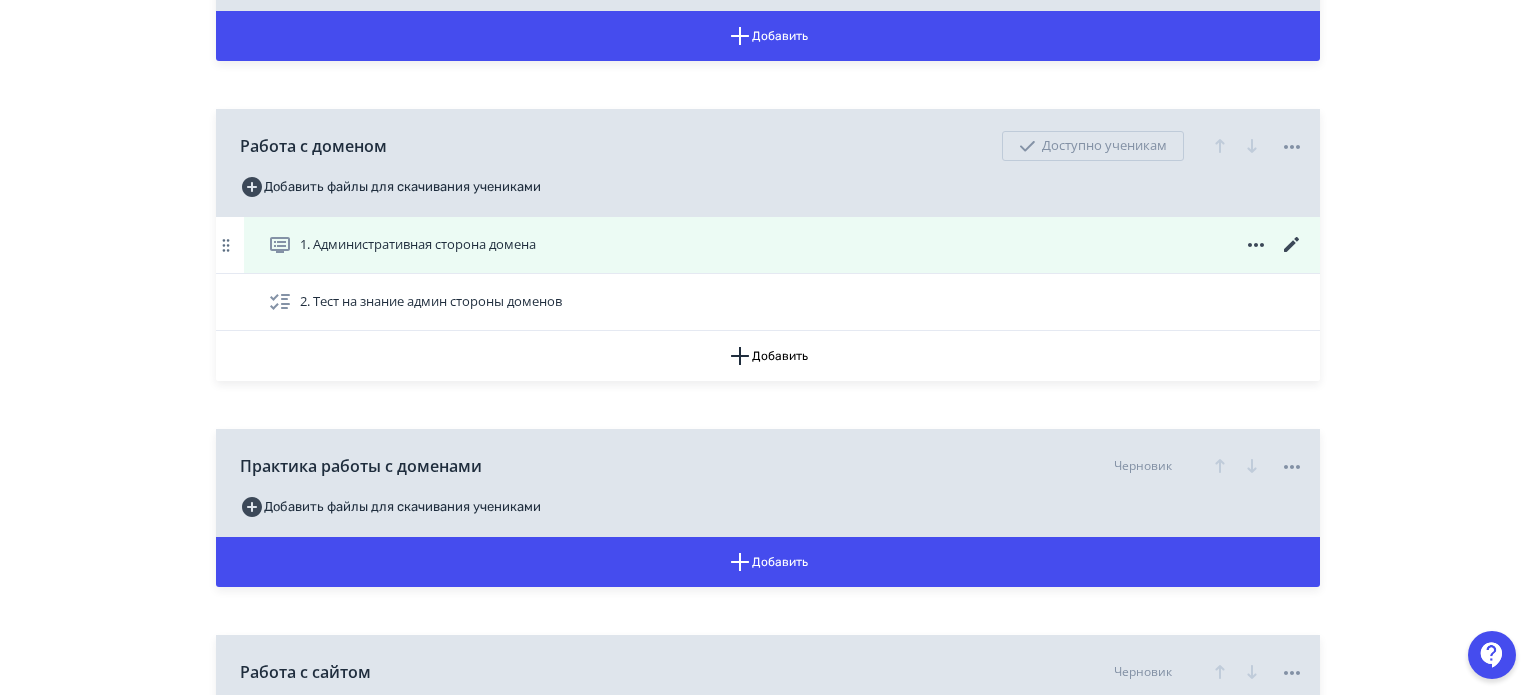 scroll, scrollTop: 1900, scrollLeft: 0, axis: vertical 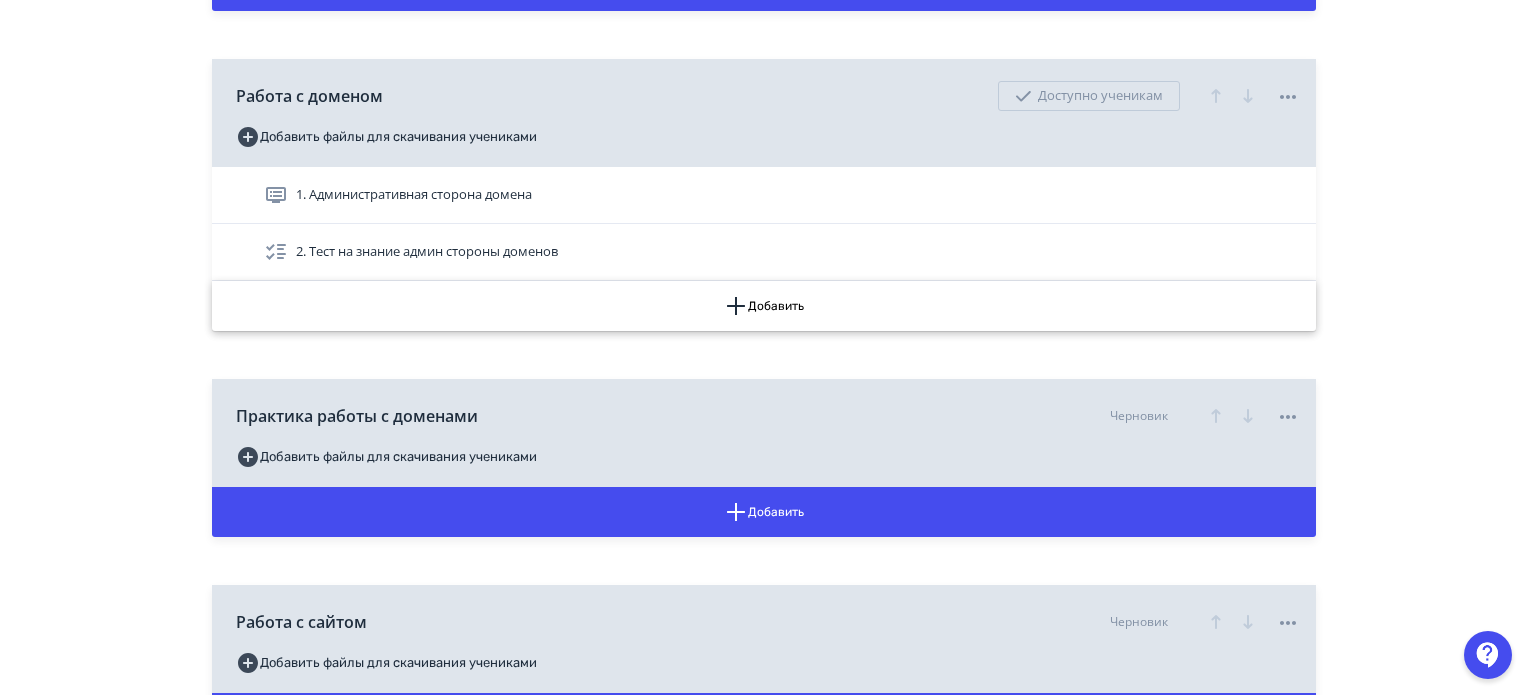 click on "Добавить" at bounding box center [764, 306] 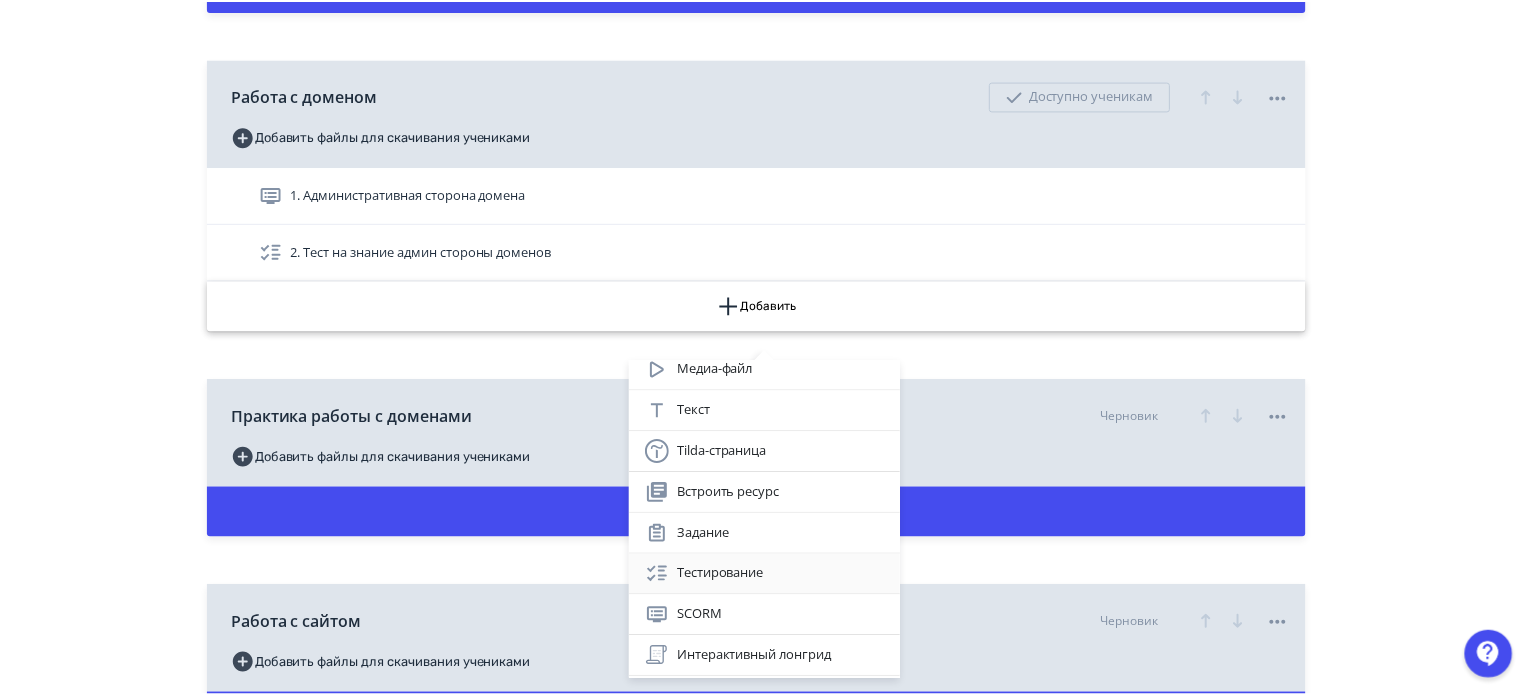scroll, scrollTop: 128, scrollLeft: 0, axis: vertical 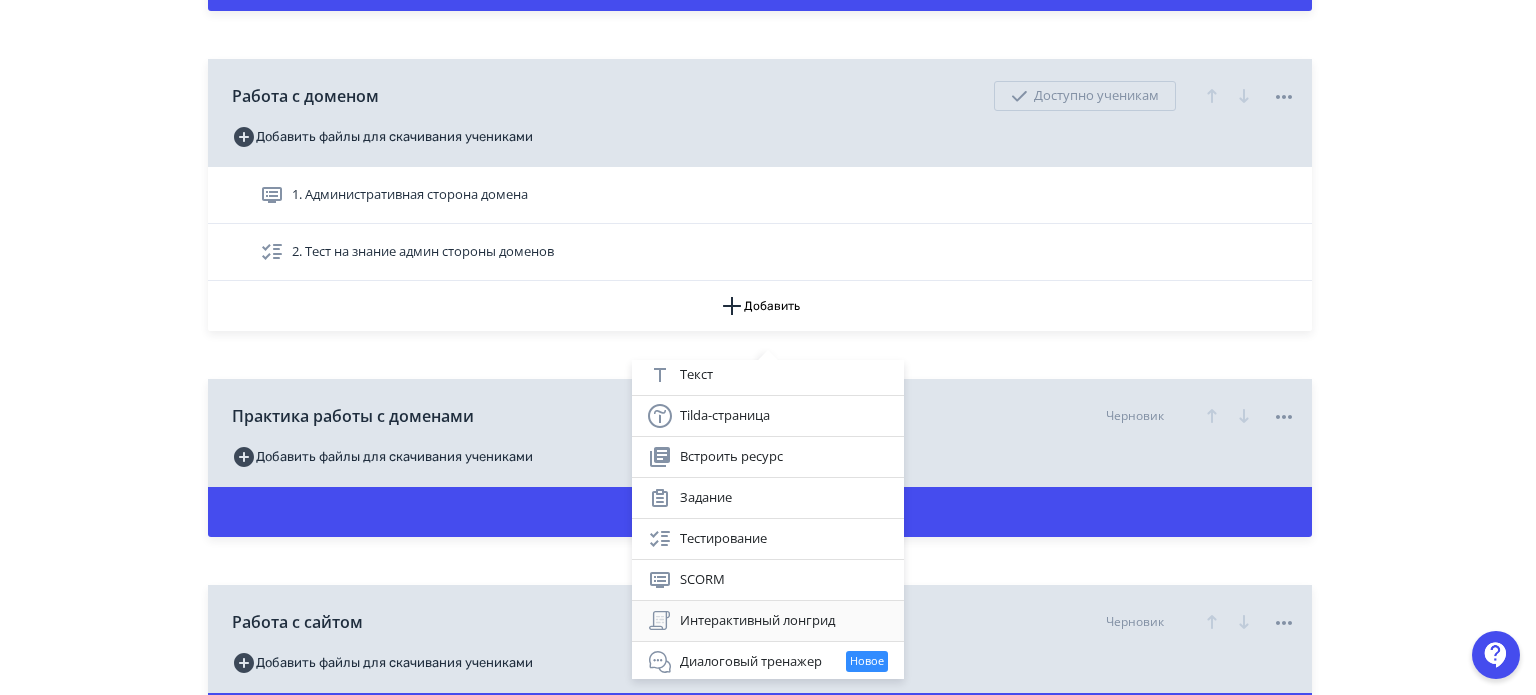 click on "Интерактивный лонгрид" at bounding box center [768, 621] 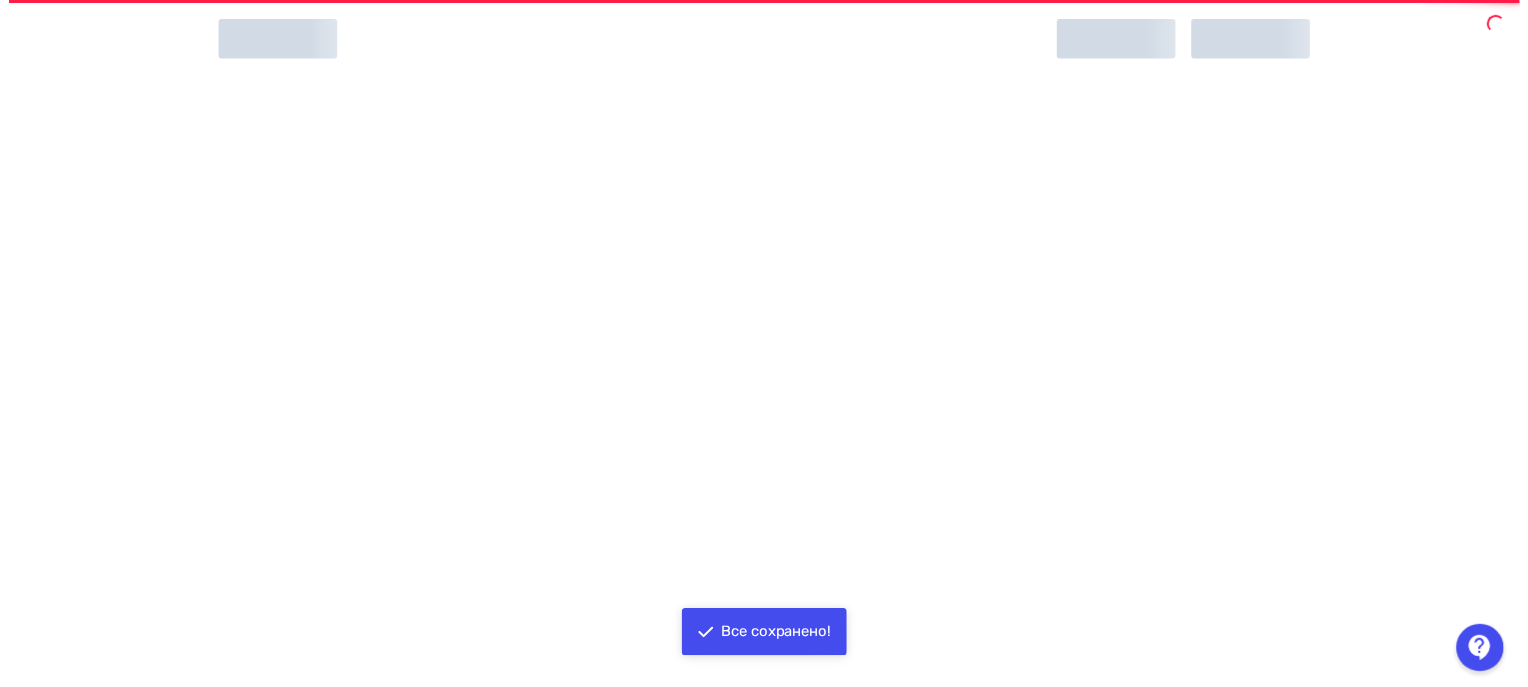 scroll, scrollTop: 0, scrollLeft: 0, axis: both 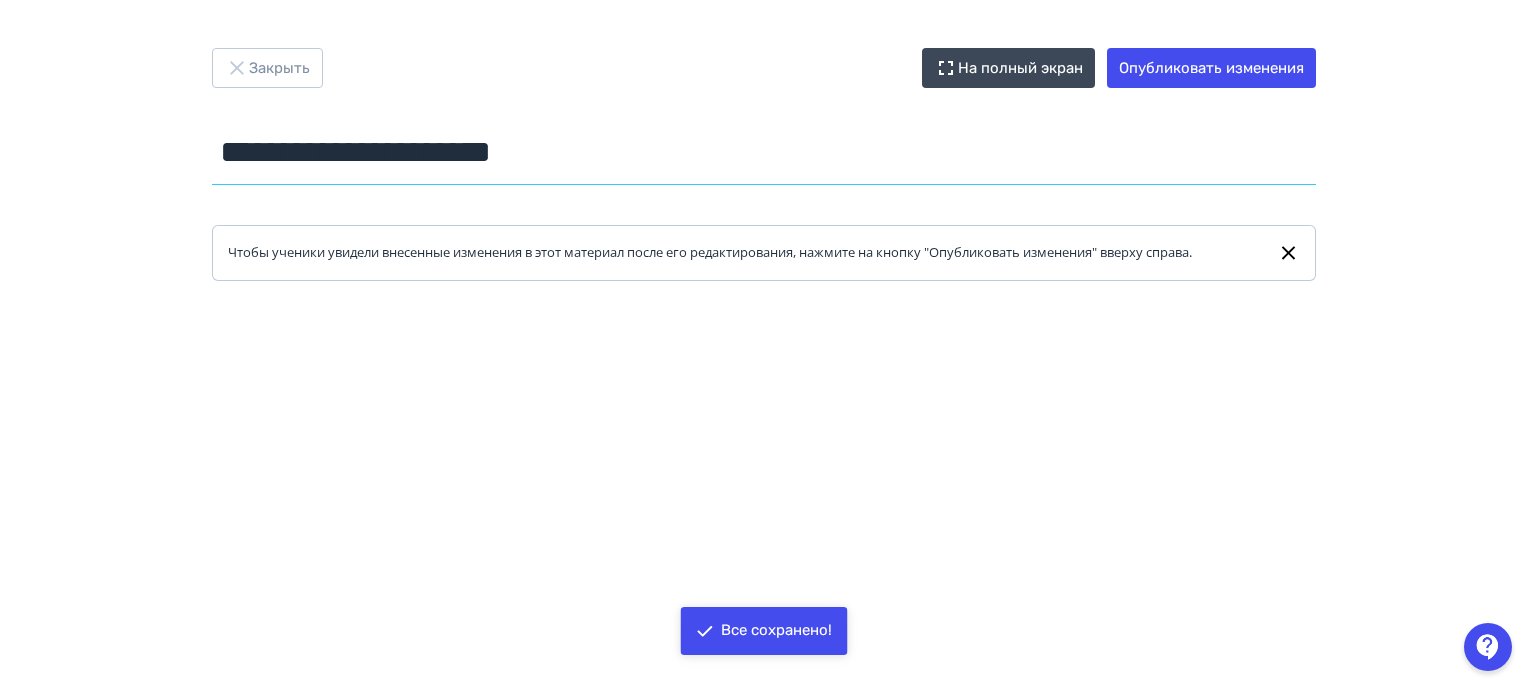 drag, startPoint x: 631, startPoint y: 154, endPoint x: 223, endPoint y: 158, distance: 408.0196 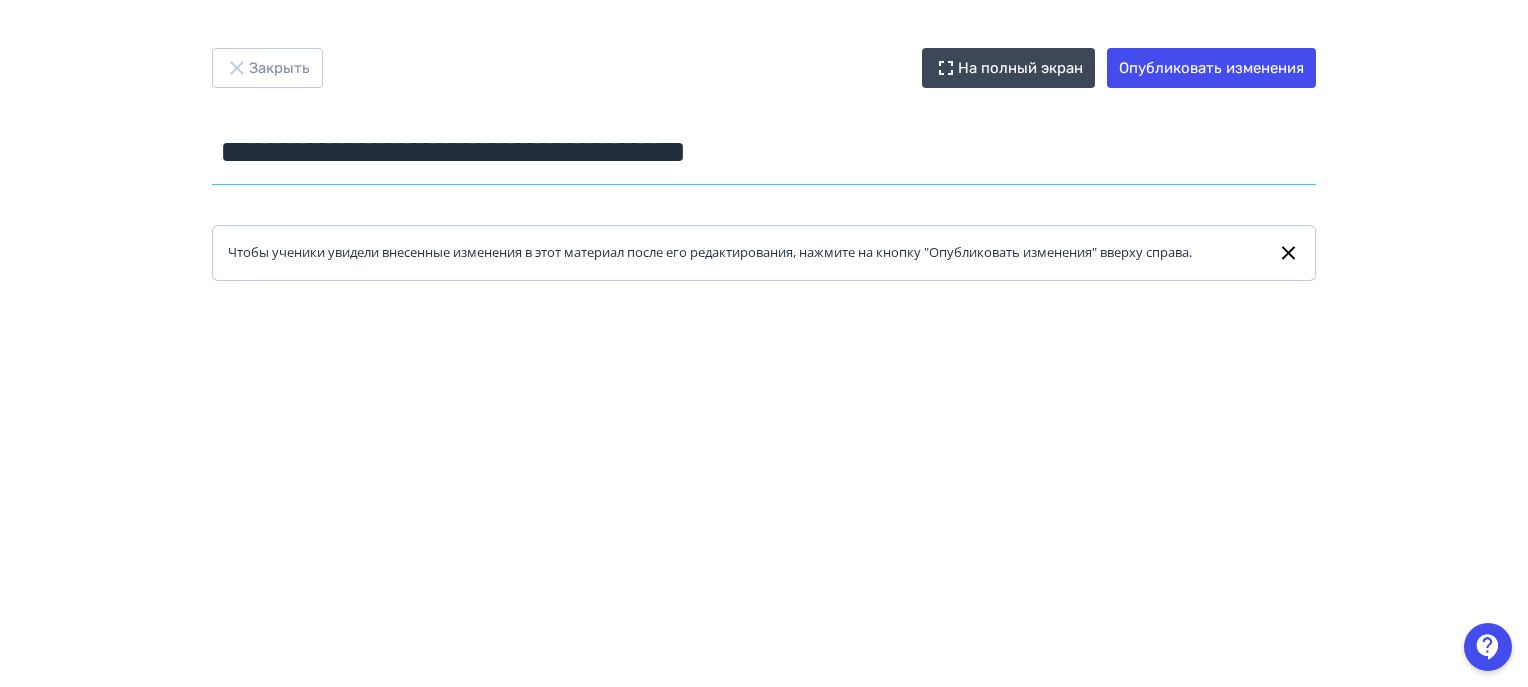 drag, startPoint x: 900, startPoint y: 147, endPoint x: 132, endPoint y: 140, distance: 768.0319 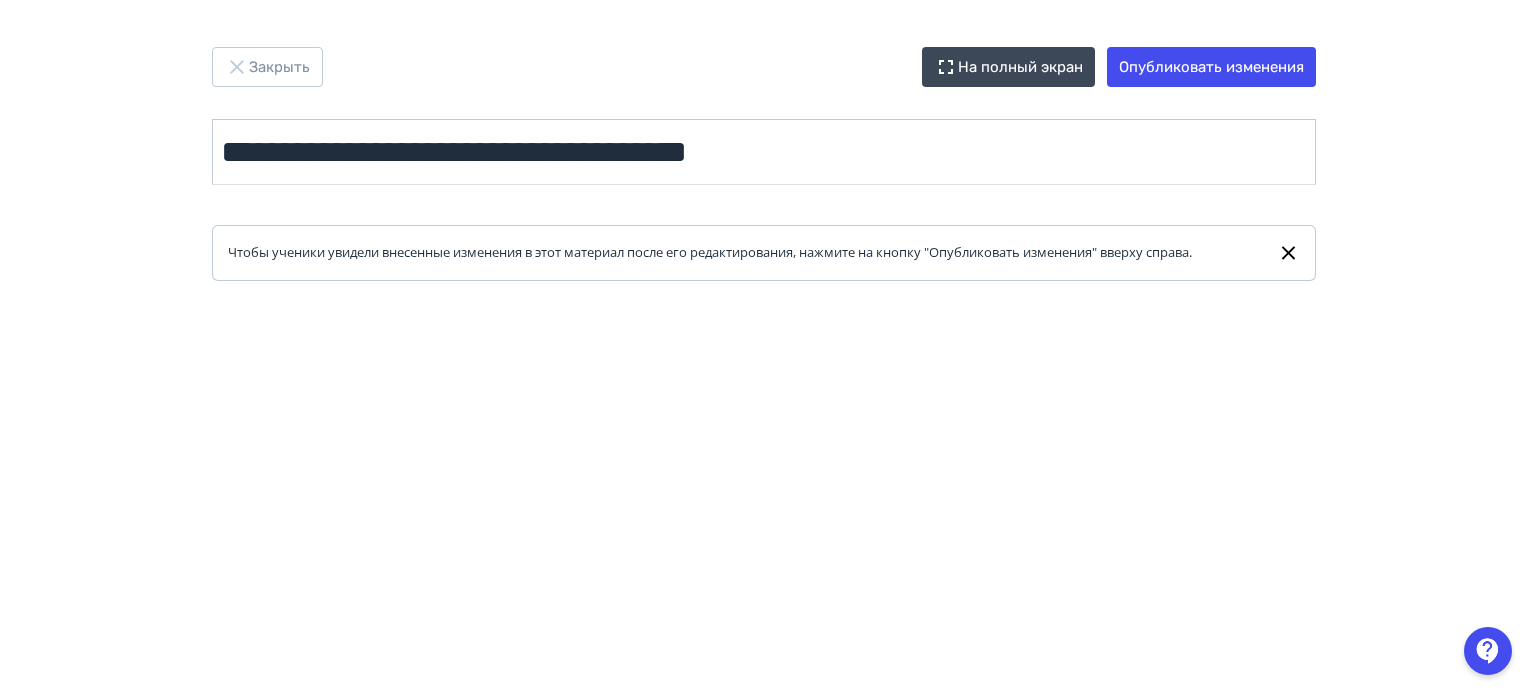 scroll, scrollTop: 0, scrollLeft: 0, axis: both 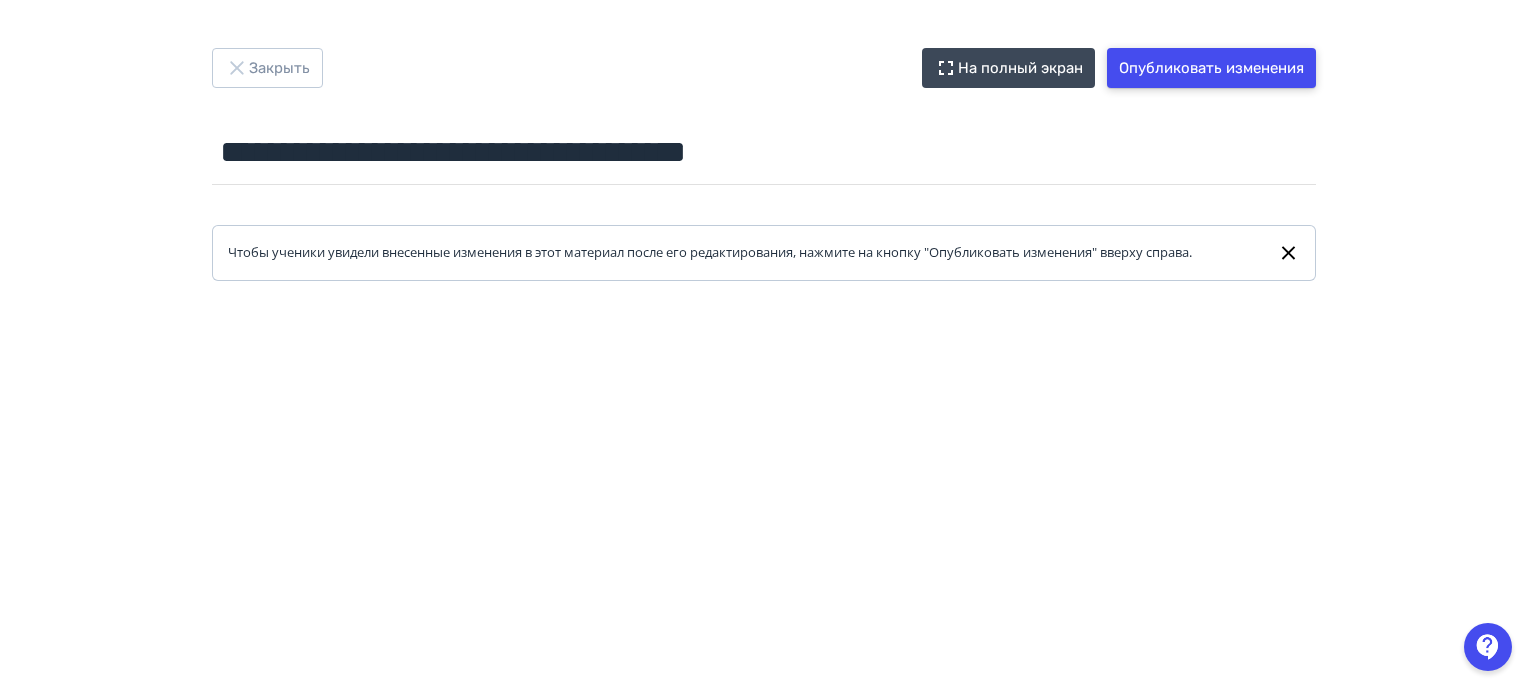 click on "Опубликовать изменения" at bounding box center [1211, 68] 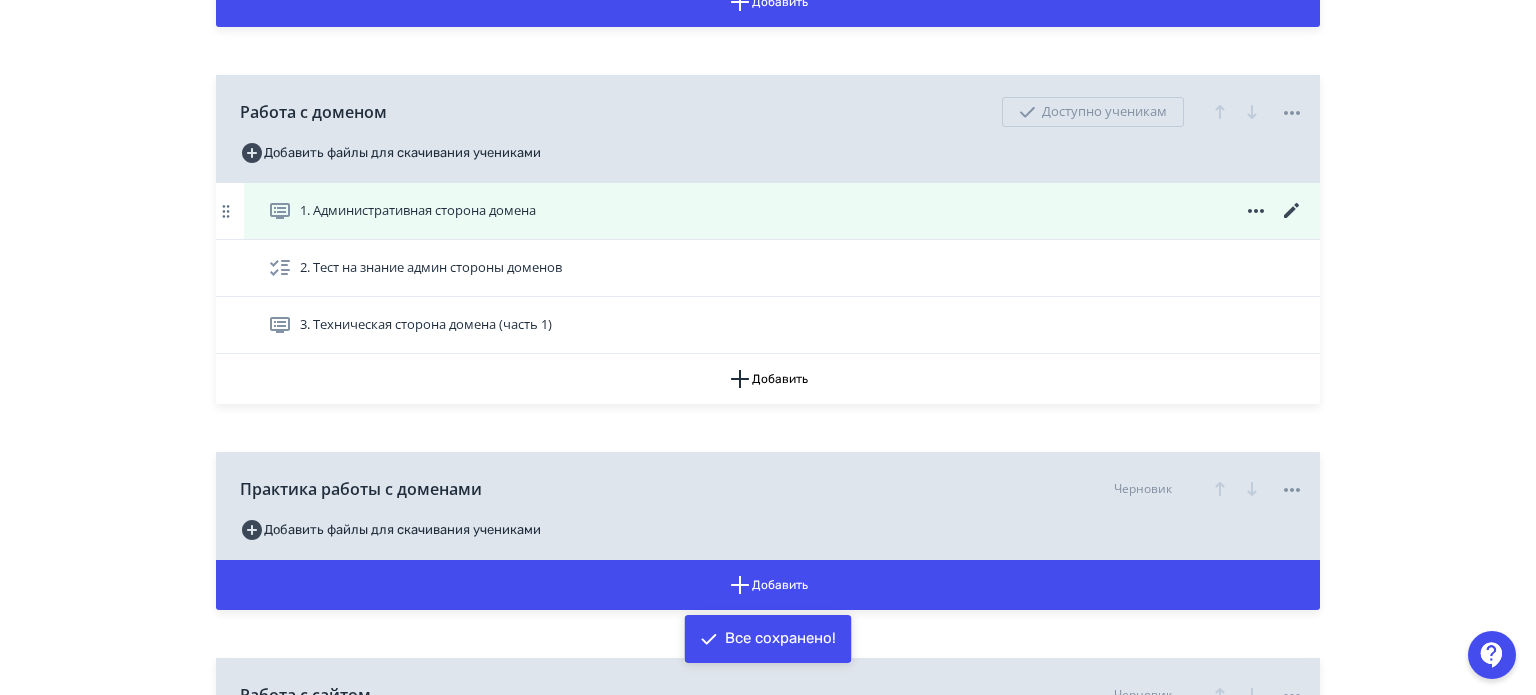 scroll, scrollTop: 1900, scrollLeft: 0, axis: vertical 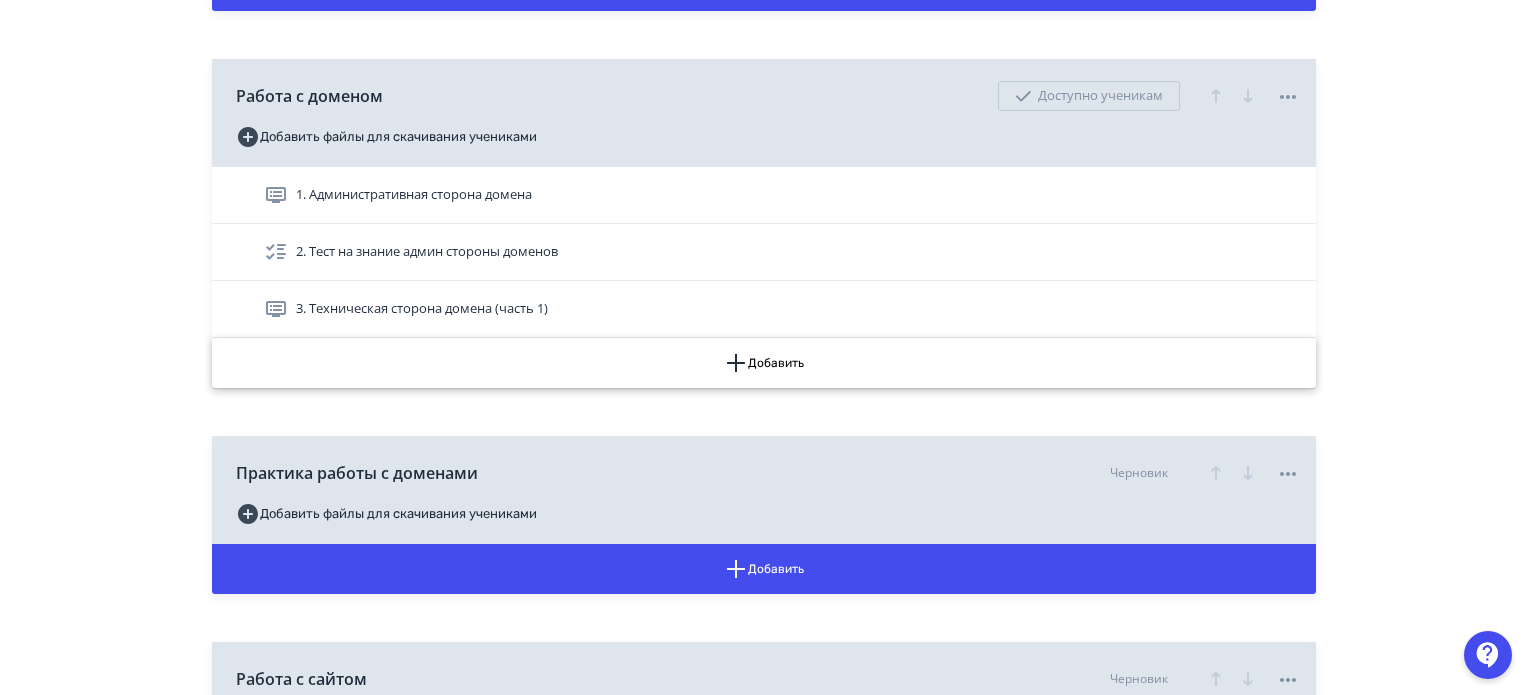 click on "Добавить" at bounding box center (764, 363) 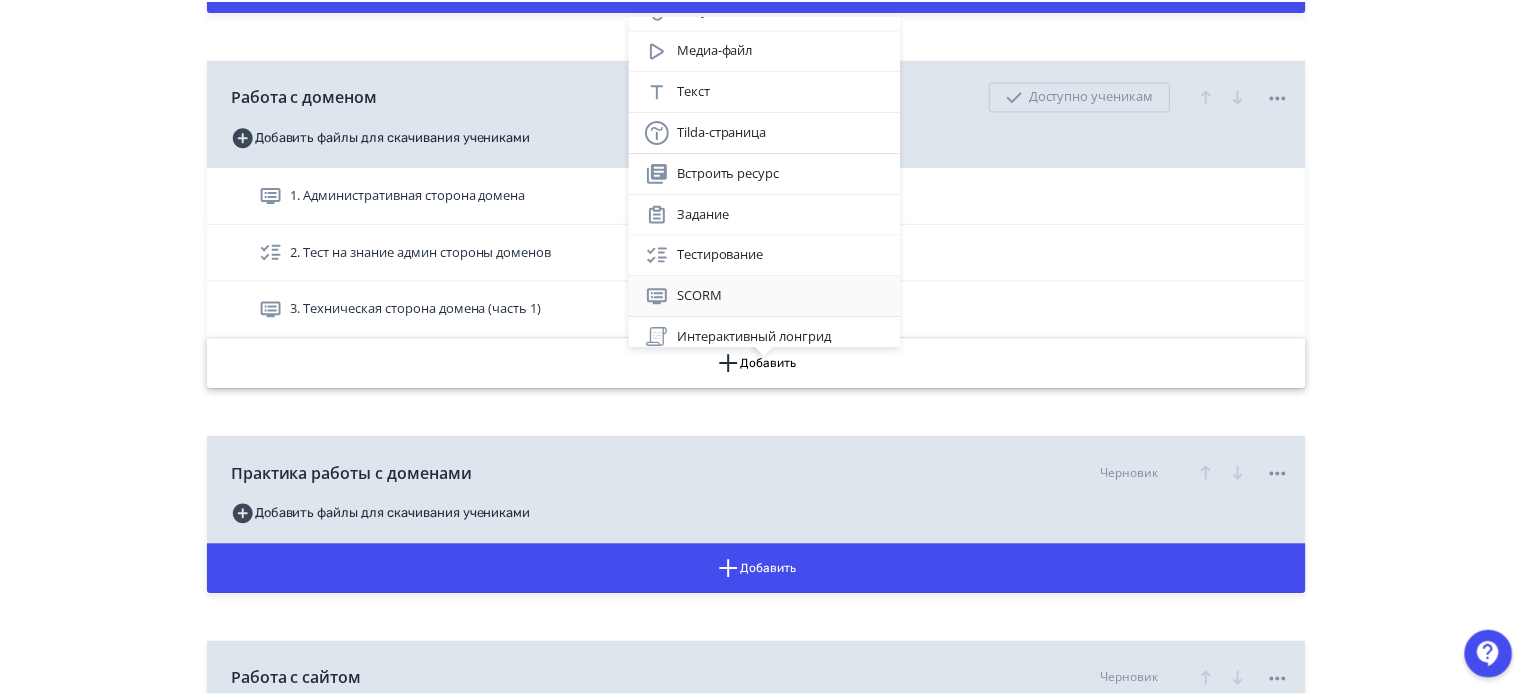 scroll, scrollTop: 117, scrollLeft: 0, axis: vertical 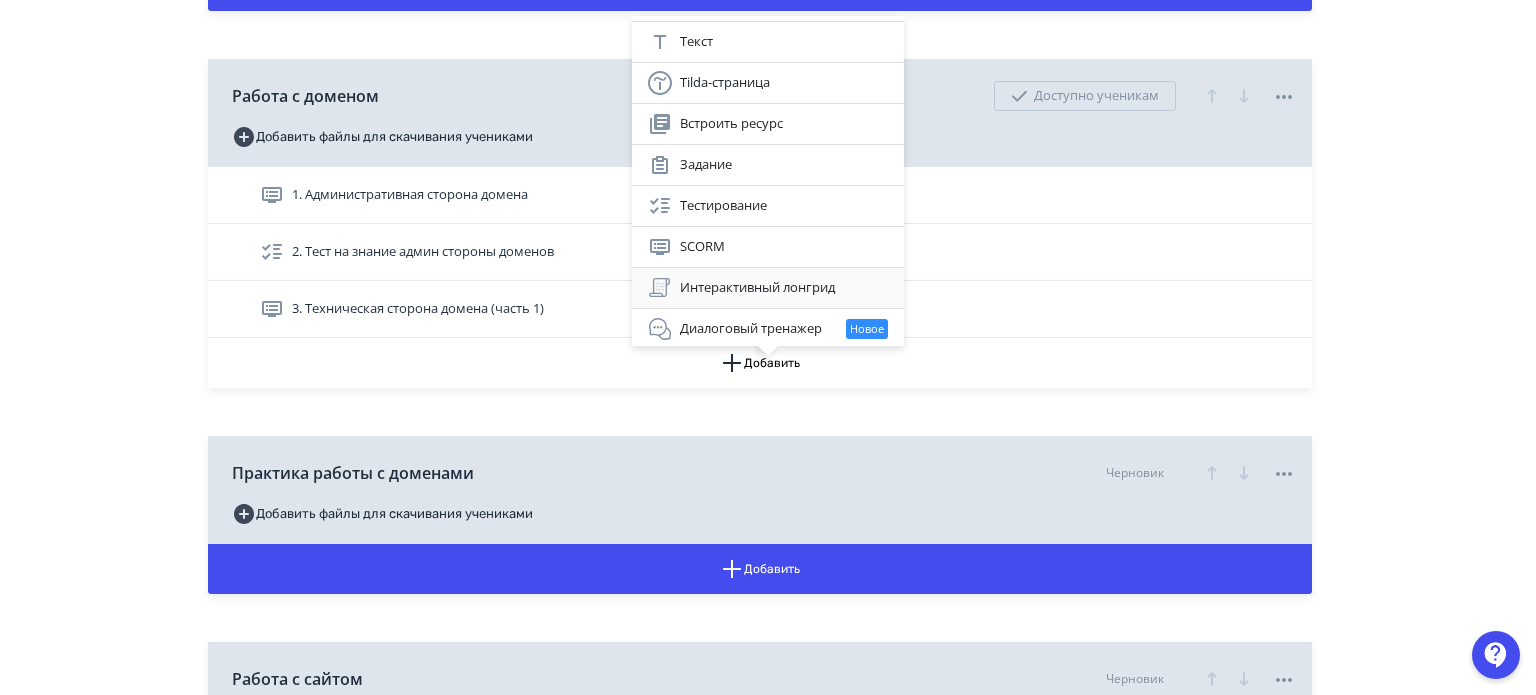 click on "Интерактивный лонгрид" at bounding box center [768, 288] 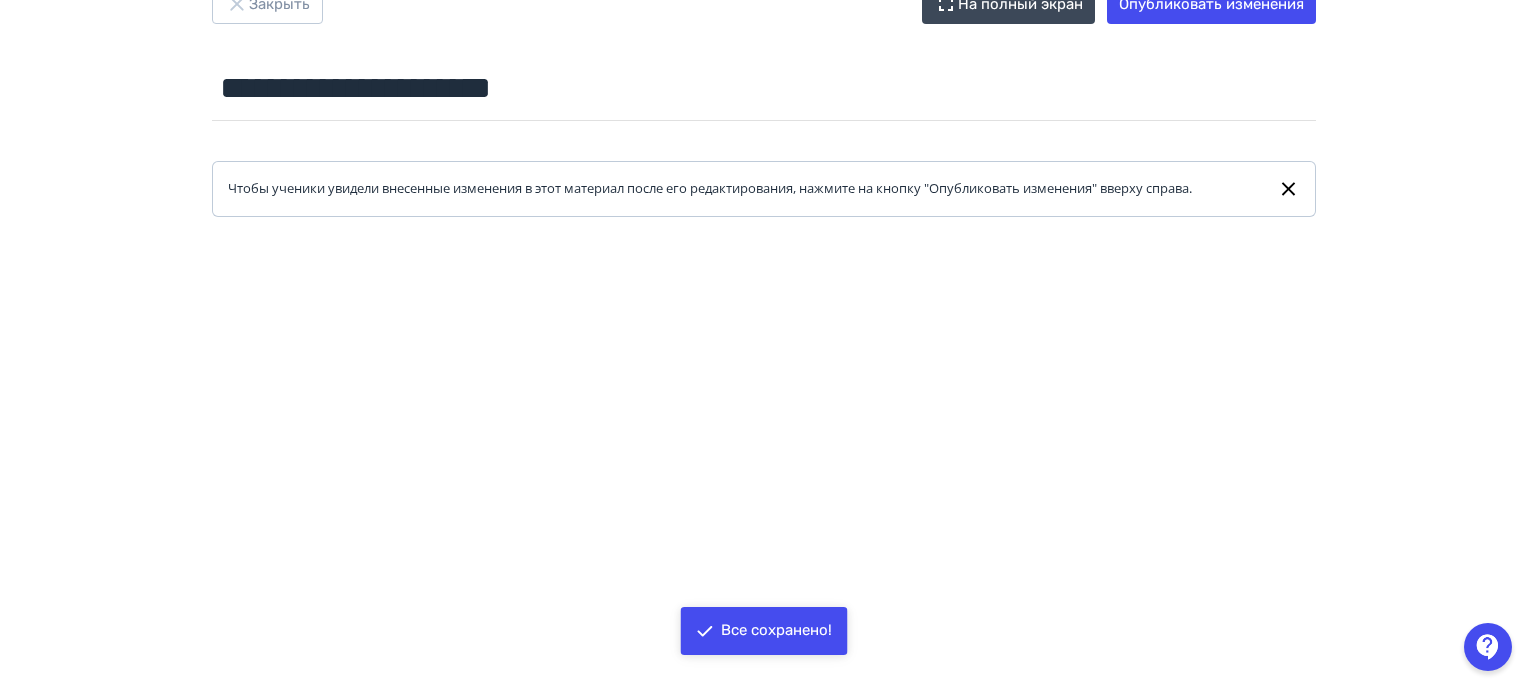 scroll, scrollTop: 100, scrollLeft: 0, axis: vertical 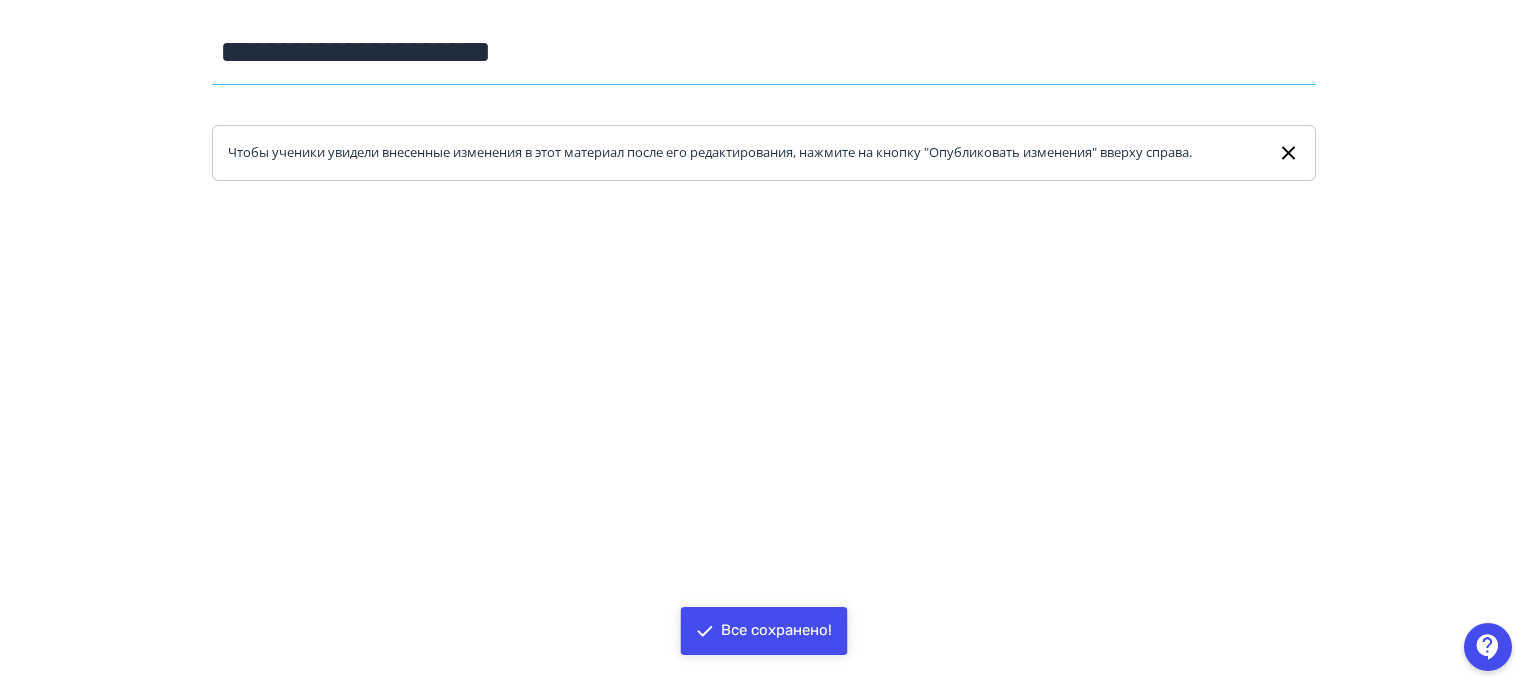 drag, startPoint x: 627, startPoint y: 58, endPoint x: 224, endPoint y: 58, distance: 403 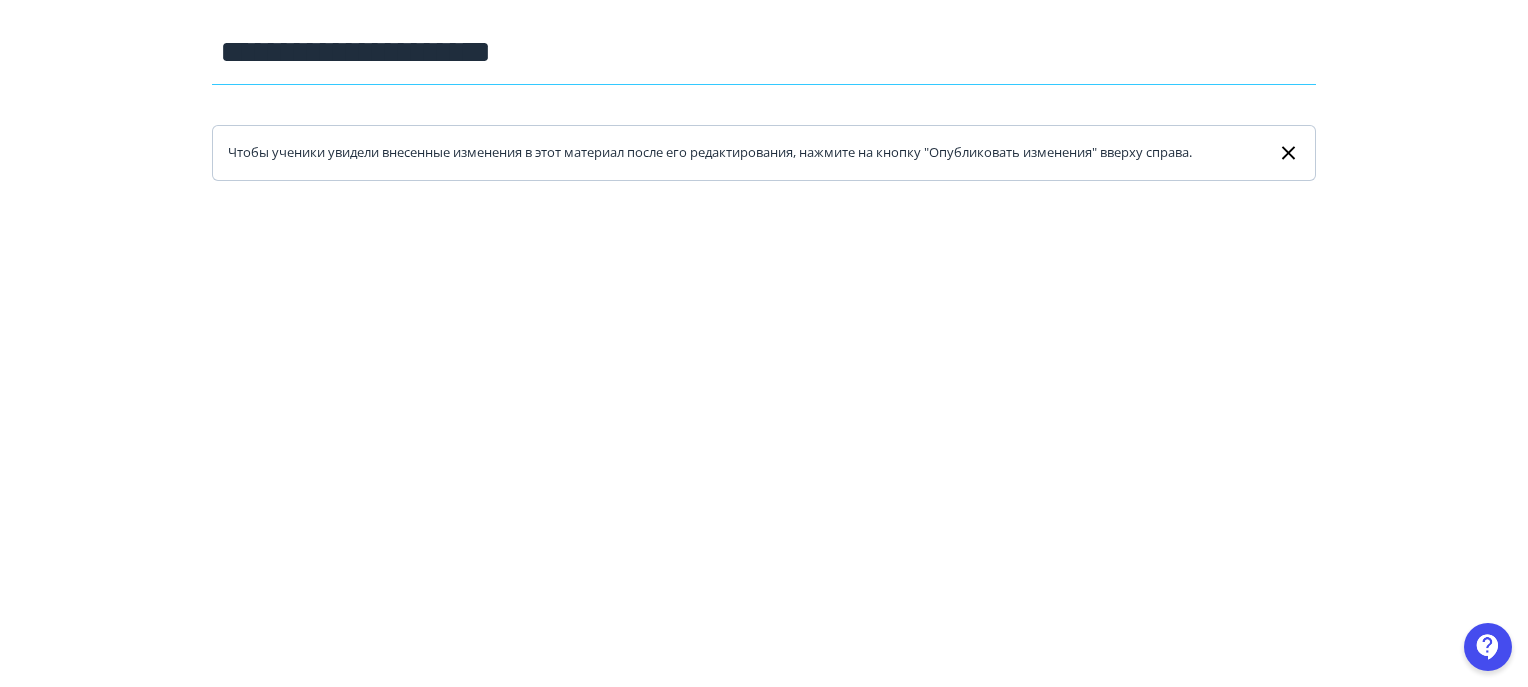 paste on "**********" 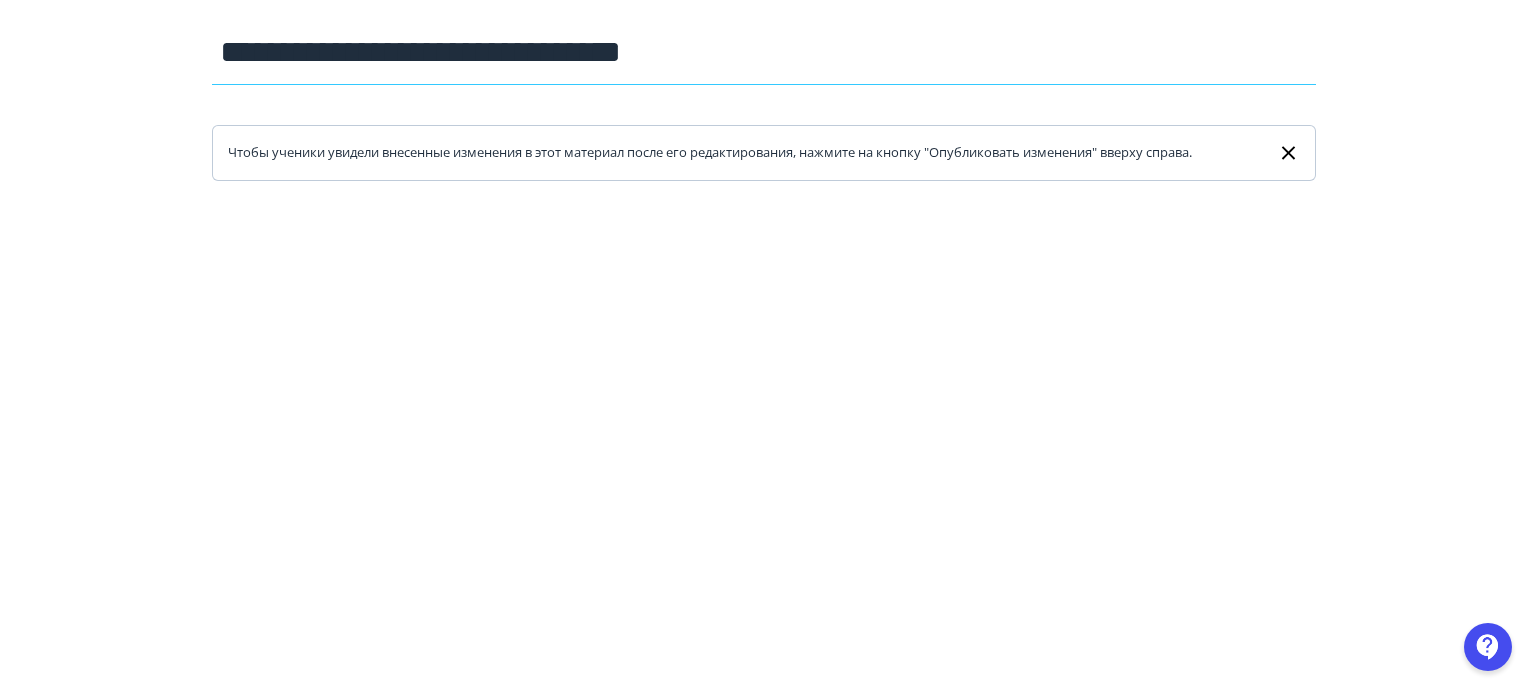 paste on "*****" 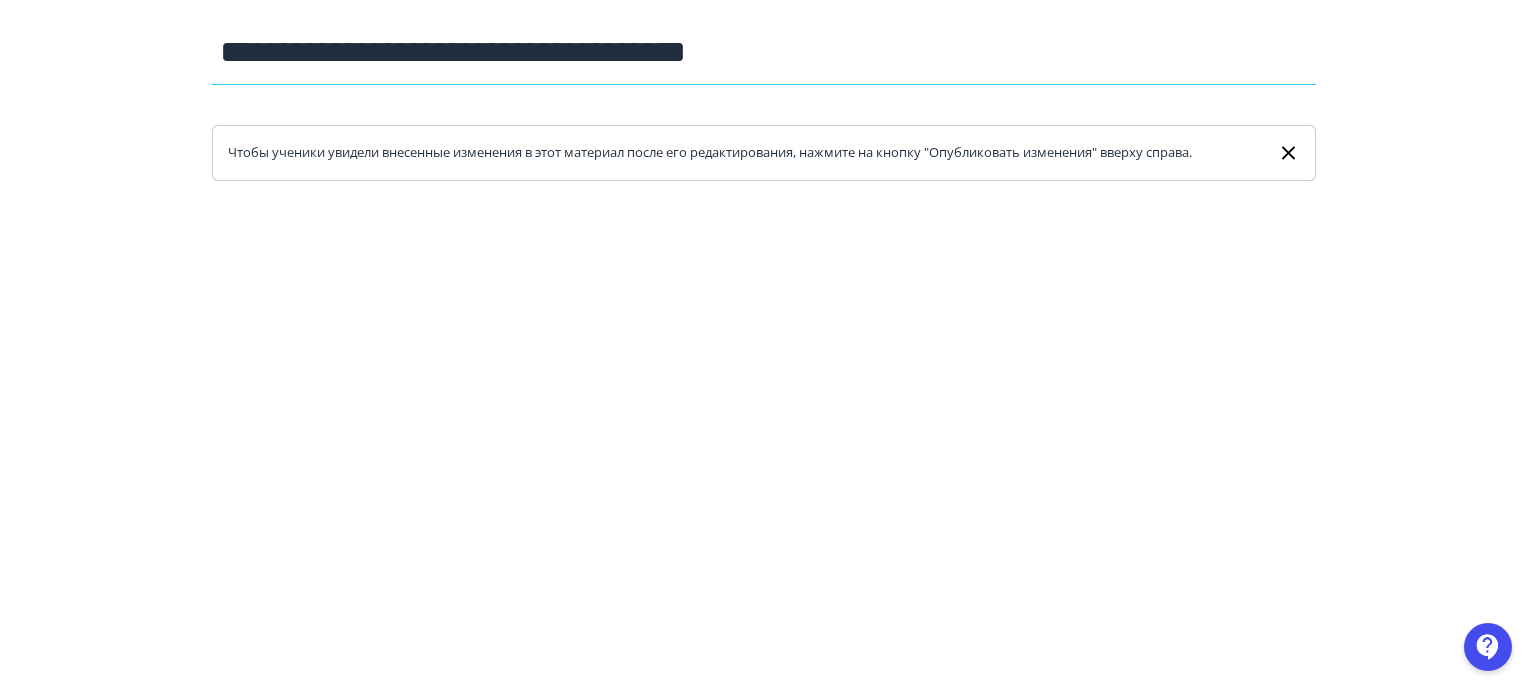 click on "**********" at bounding box center (764, 52) 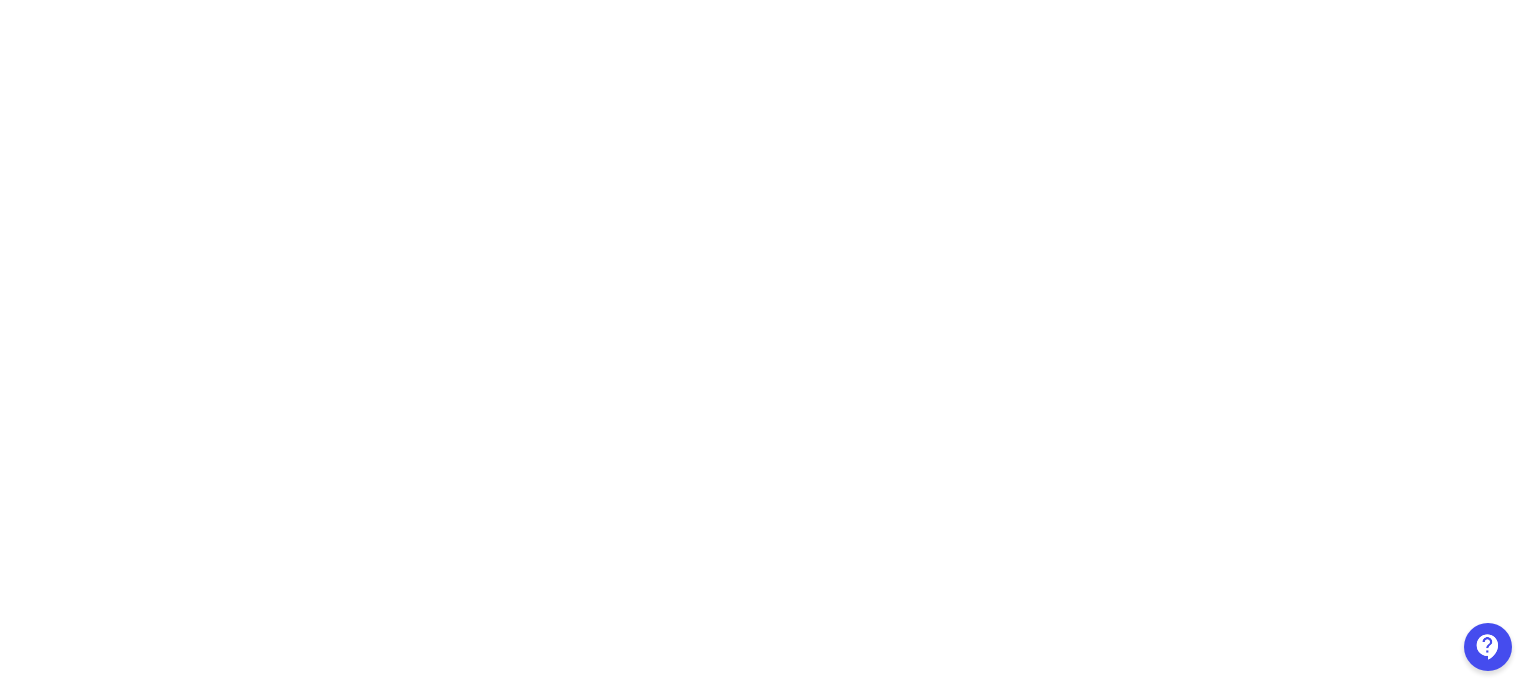 scroll, scrollTop: 200, scrollLeft: 0, axis: vertical 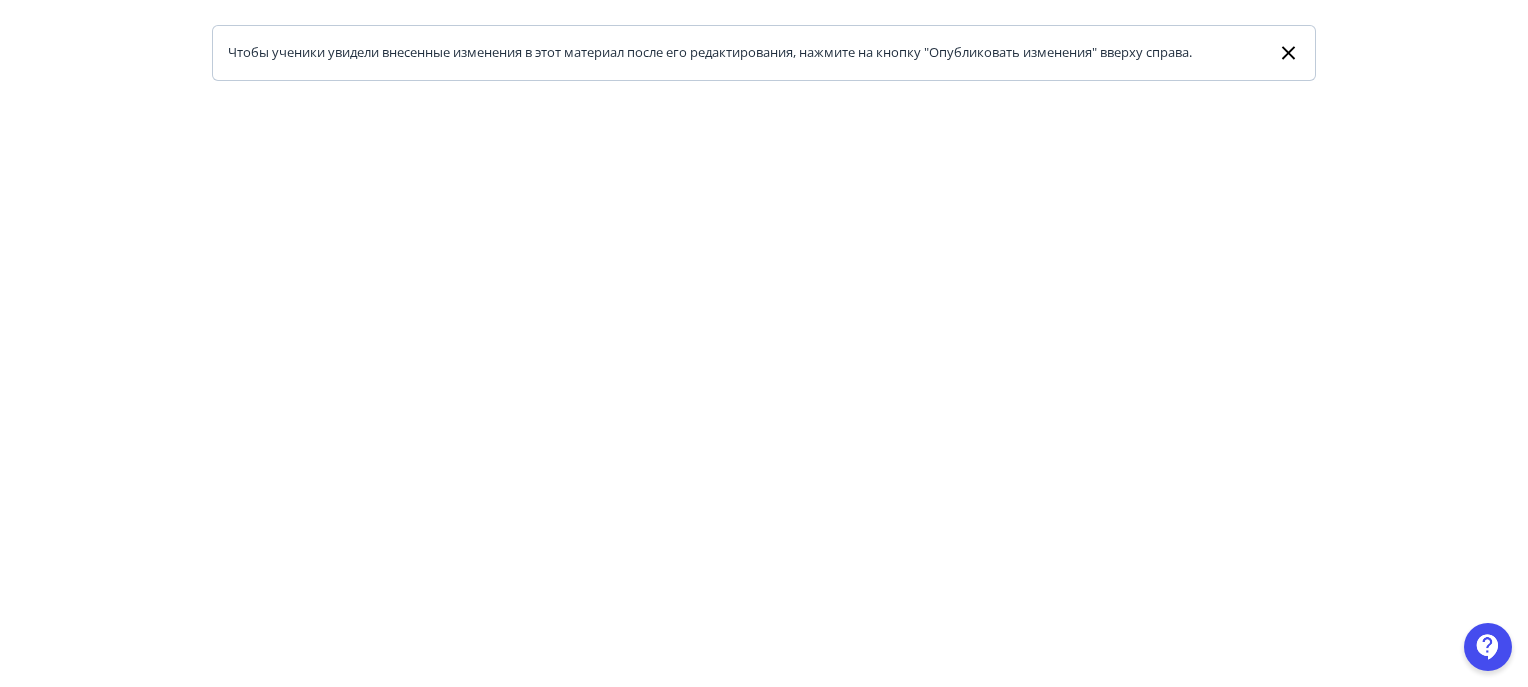 click at bounding box center (764, 531) 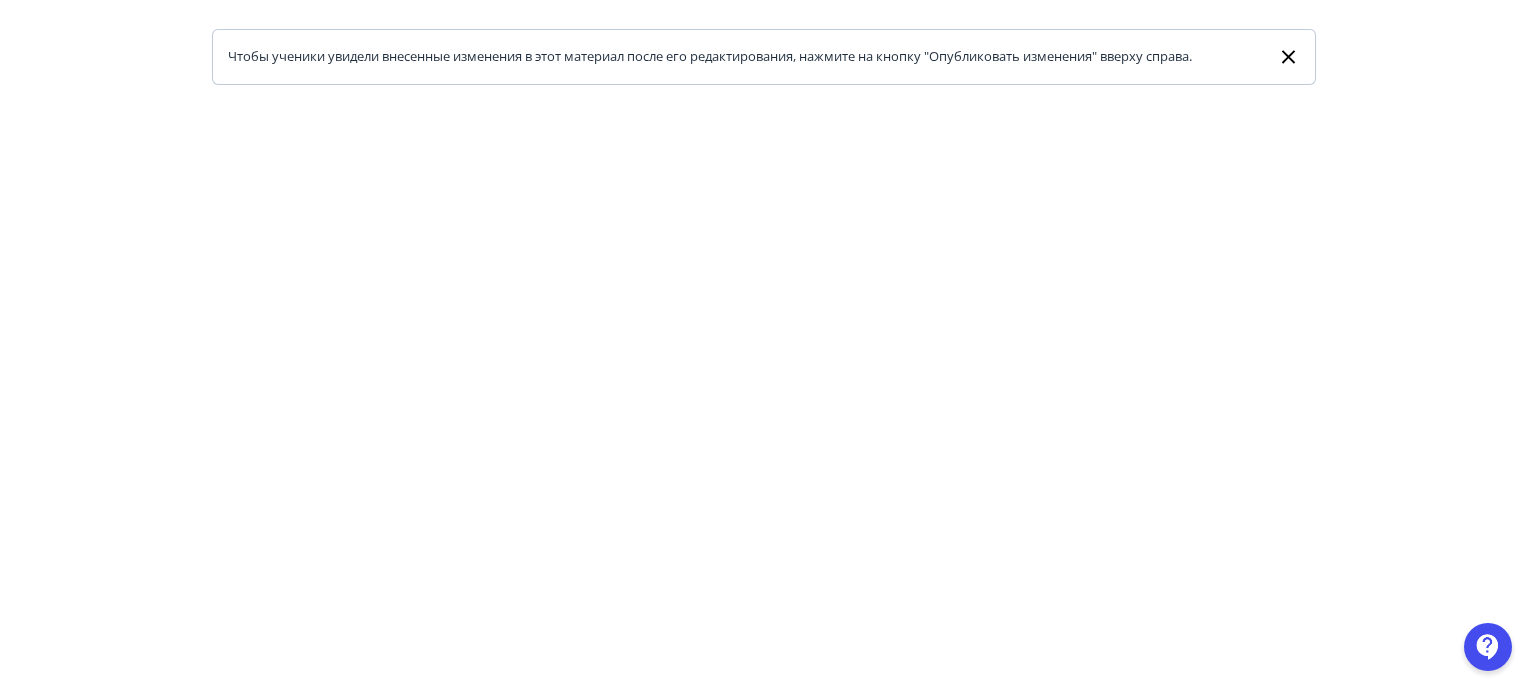 scroll, scrollTop: 200, scrollLeft: 0, axis: vertical 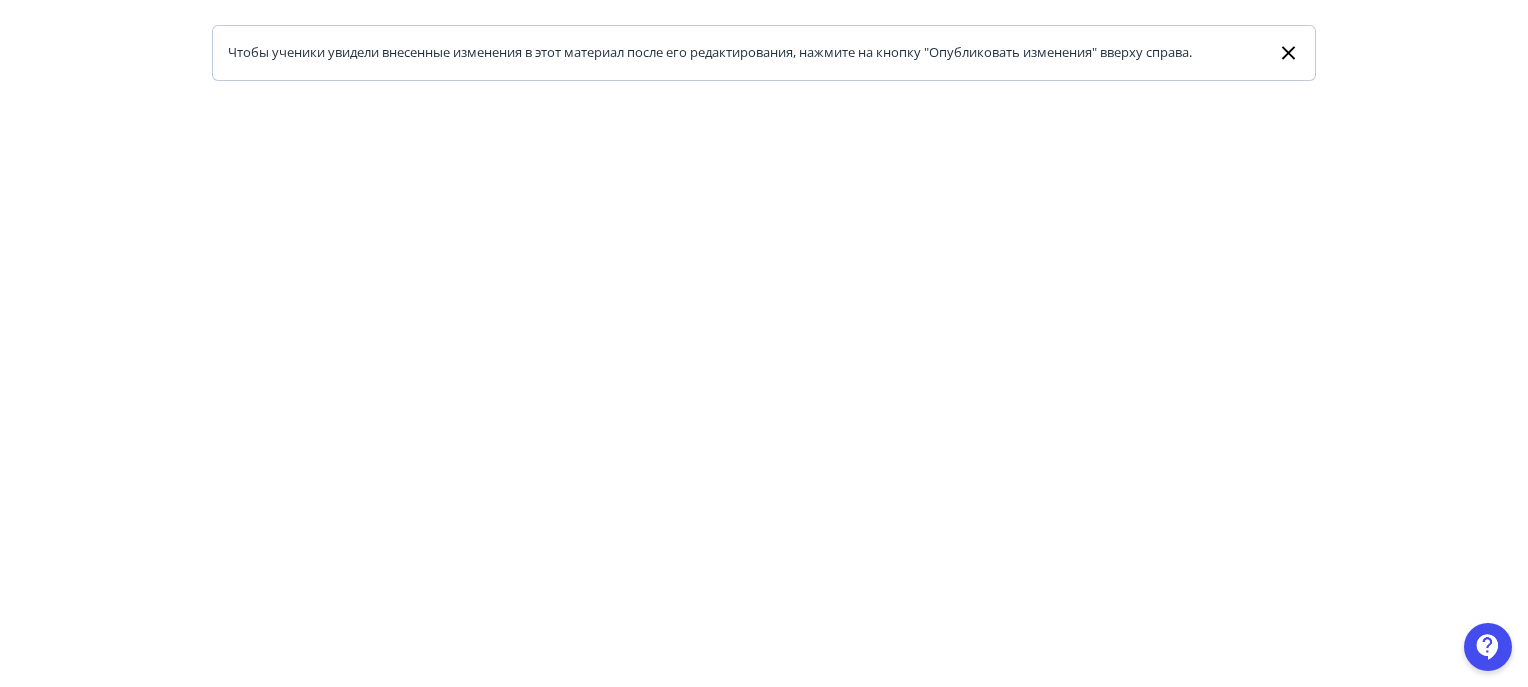 click at bounding box center (764, 531) 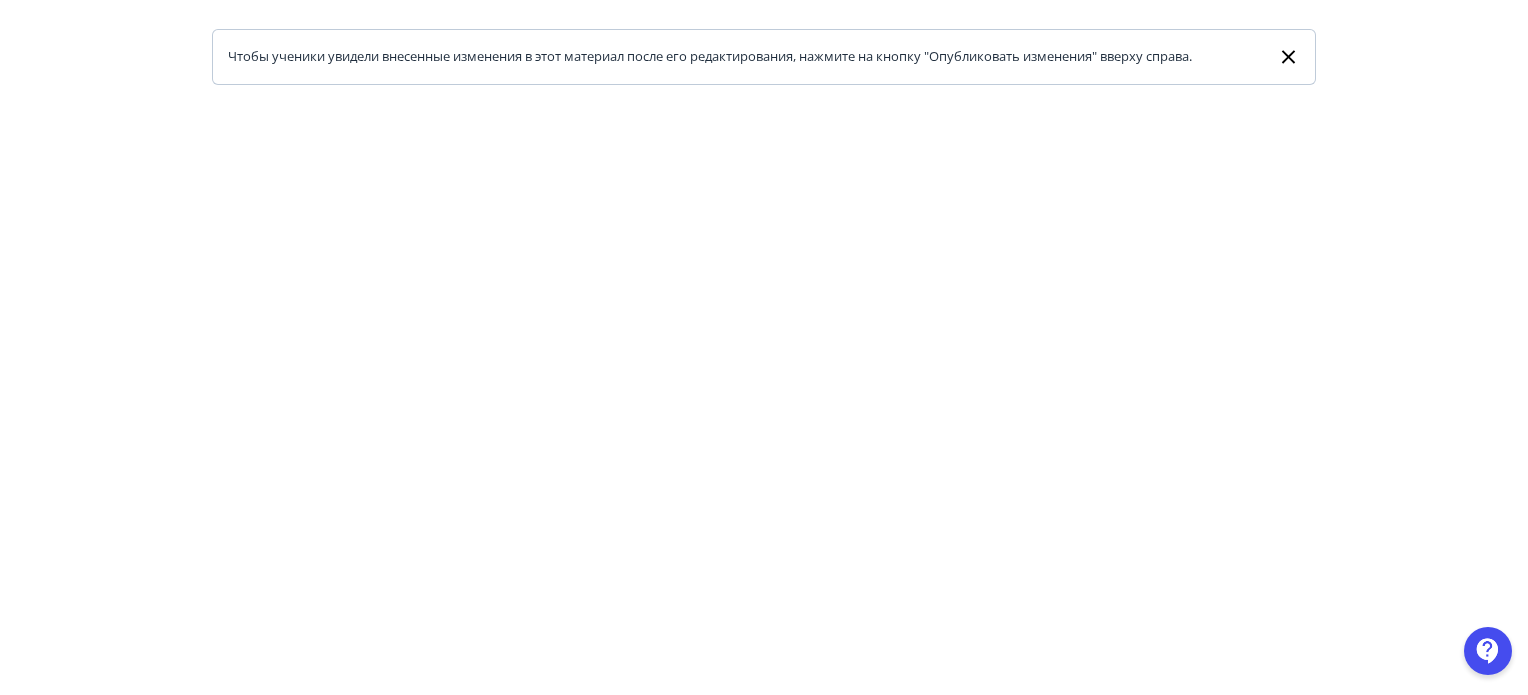 scroll, scrollTop: 0, scrollLeft: 0, axis: both 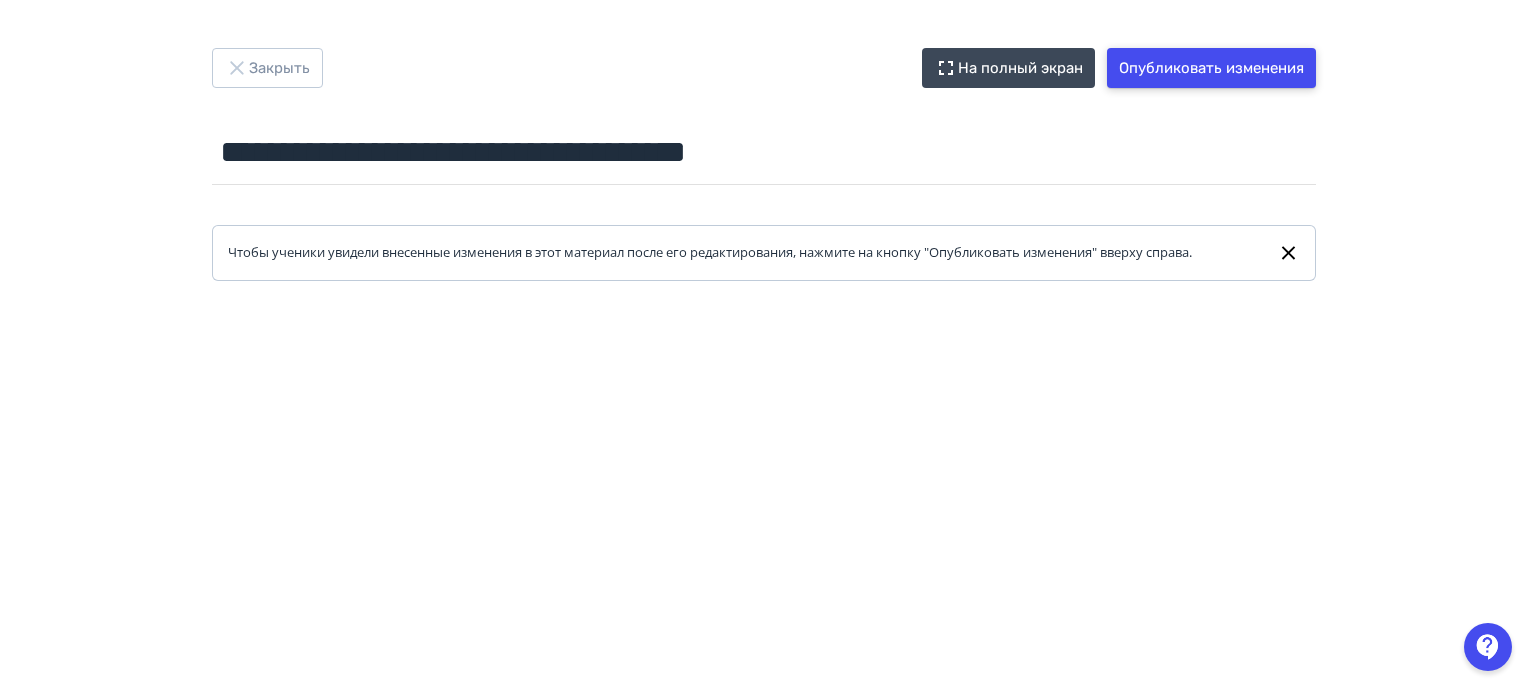click on "Опубликовать изменения" at bounding box center [1211, 68] 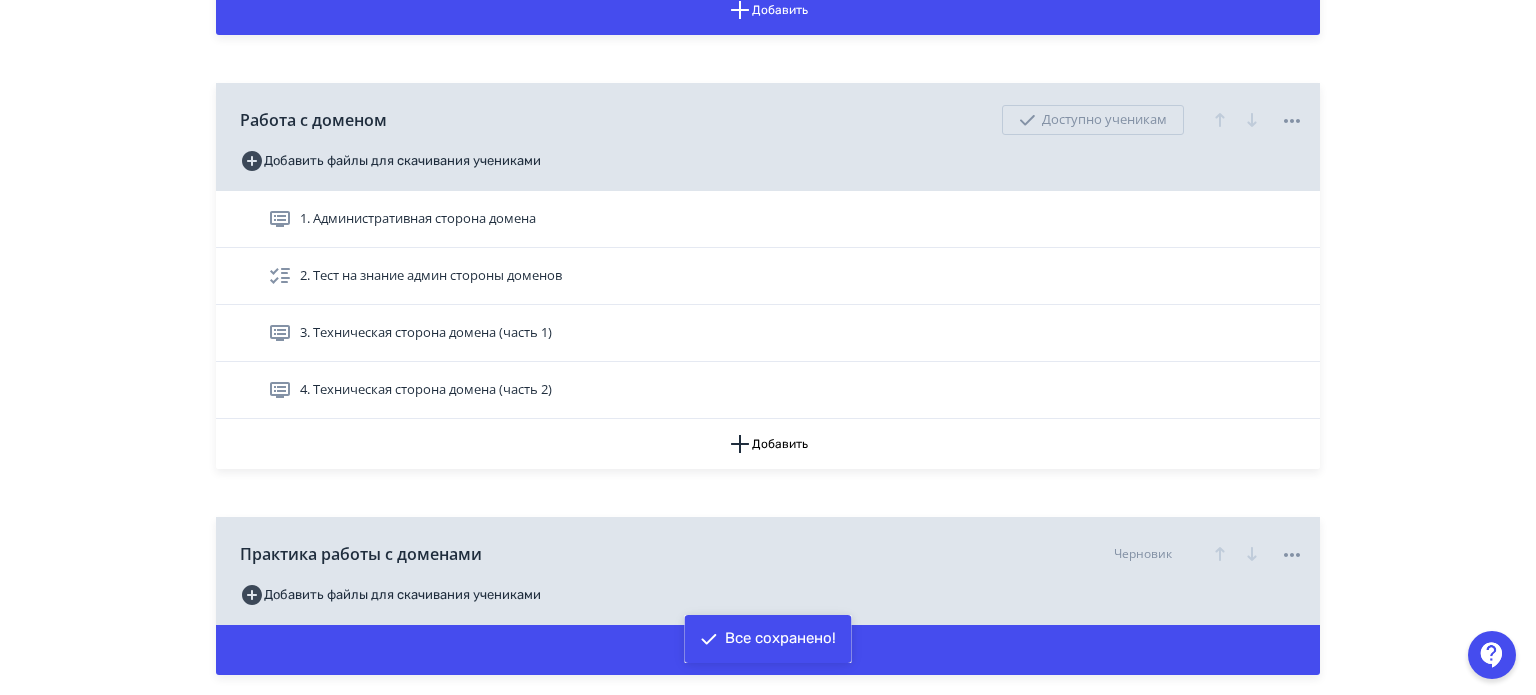 scroll, scrollTop: 2000, scrollLeft: 0, axis: vertical 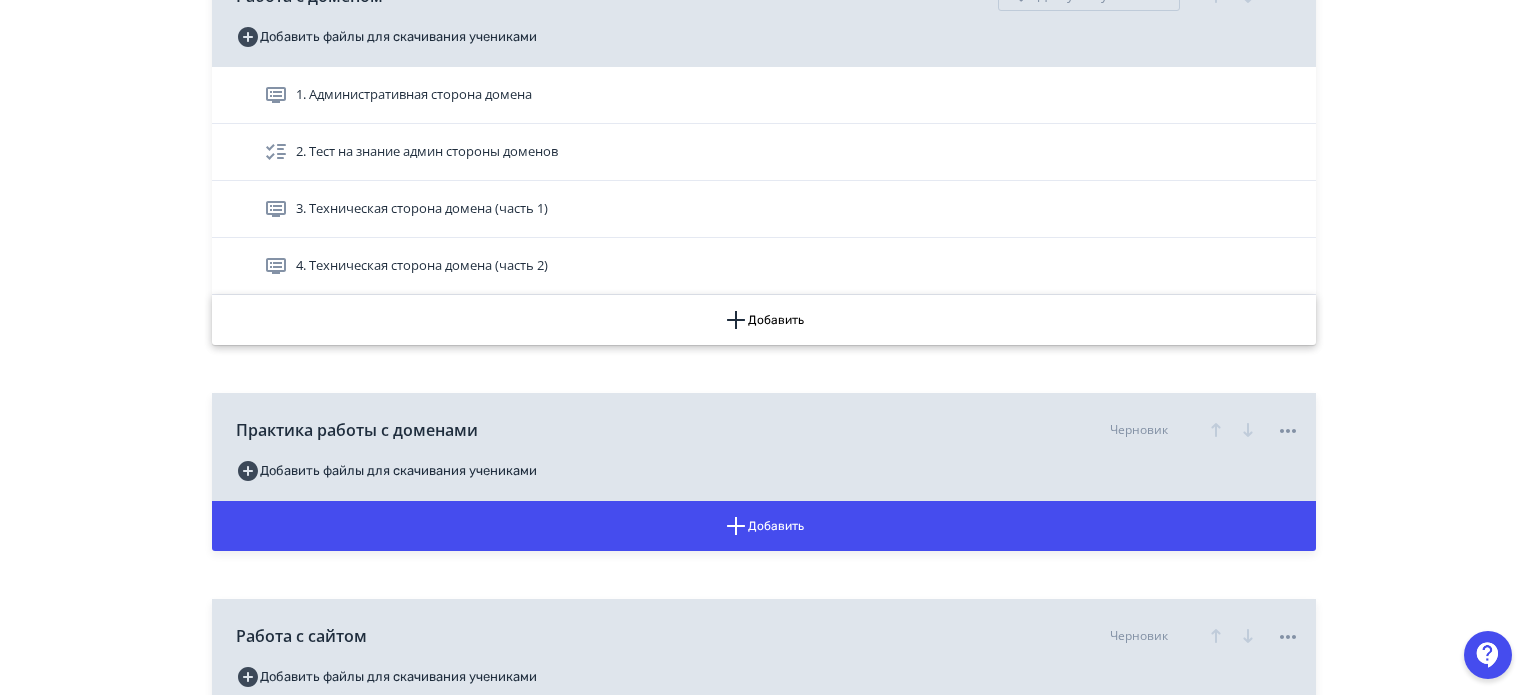 click on "Добавить" at bounding box center (764, 320) 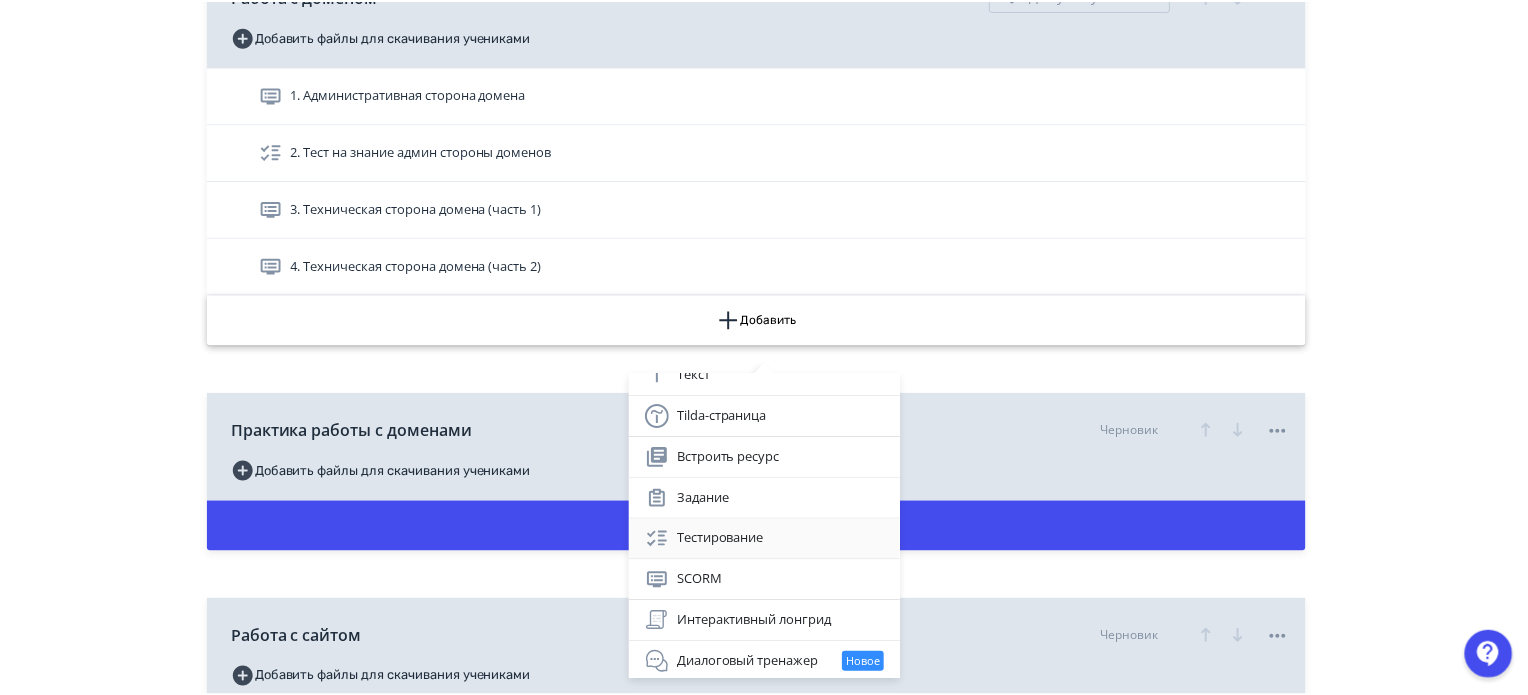 scroll, scrollTop: 142, scrollLeft: 0, axis: vertical 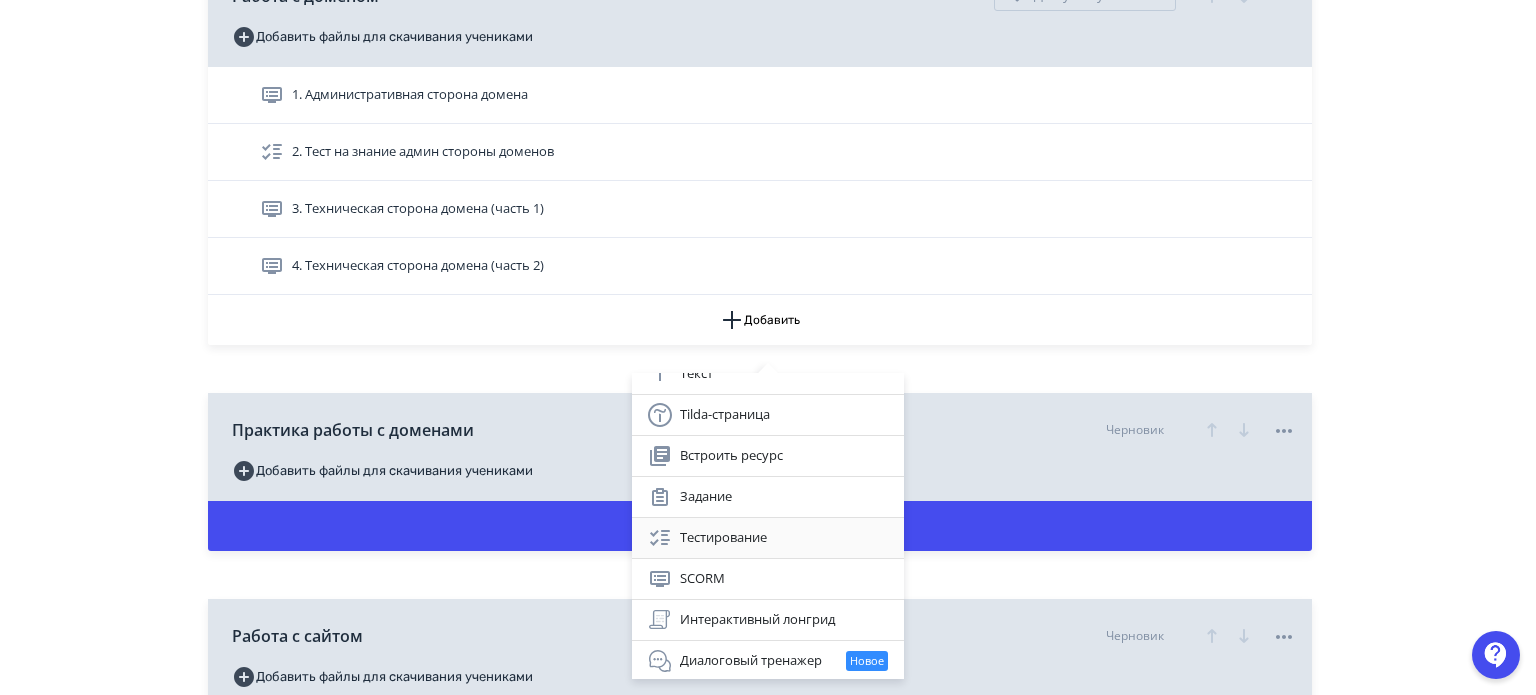 click on "Тестирование" at bounding box center [768, 538] 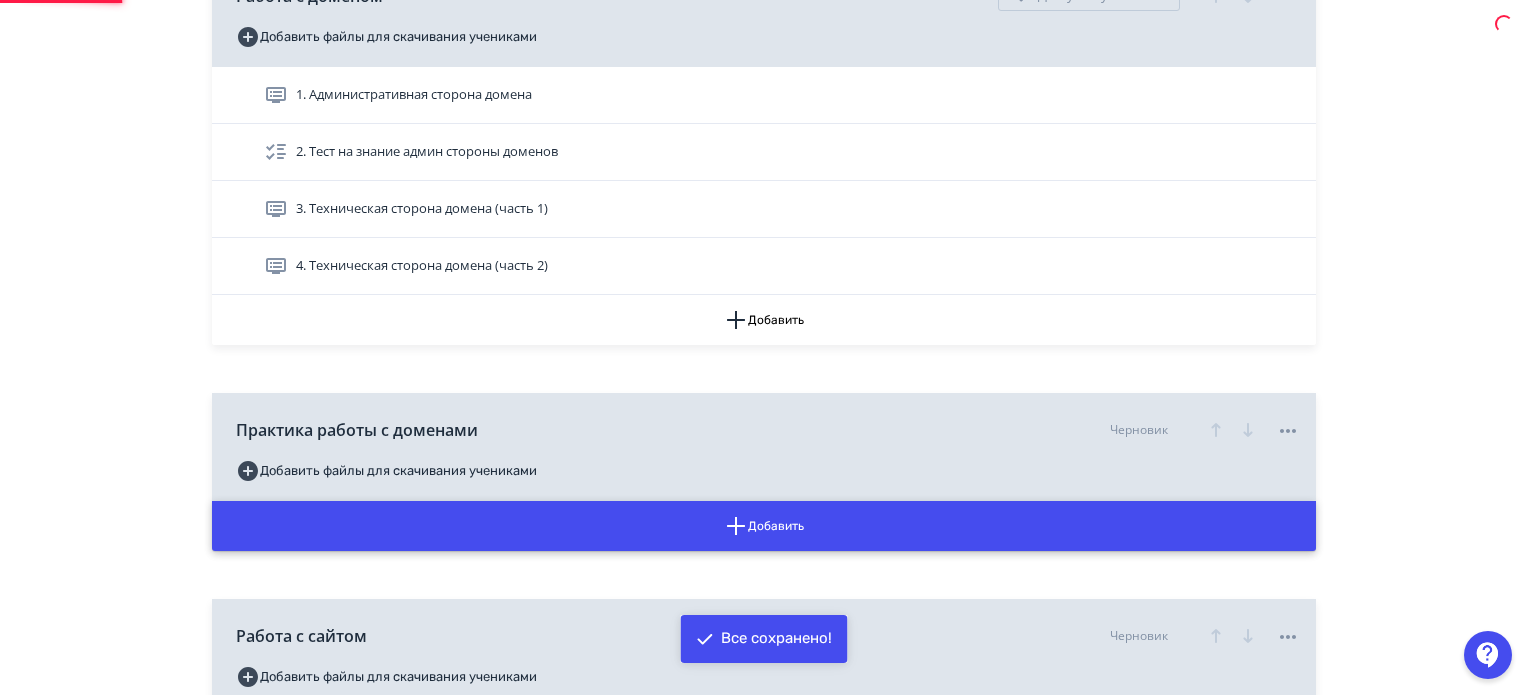 scroll, scrollTop: 0, scrollLeft: 0, axis: both 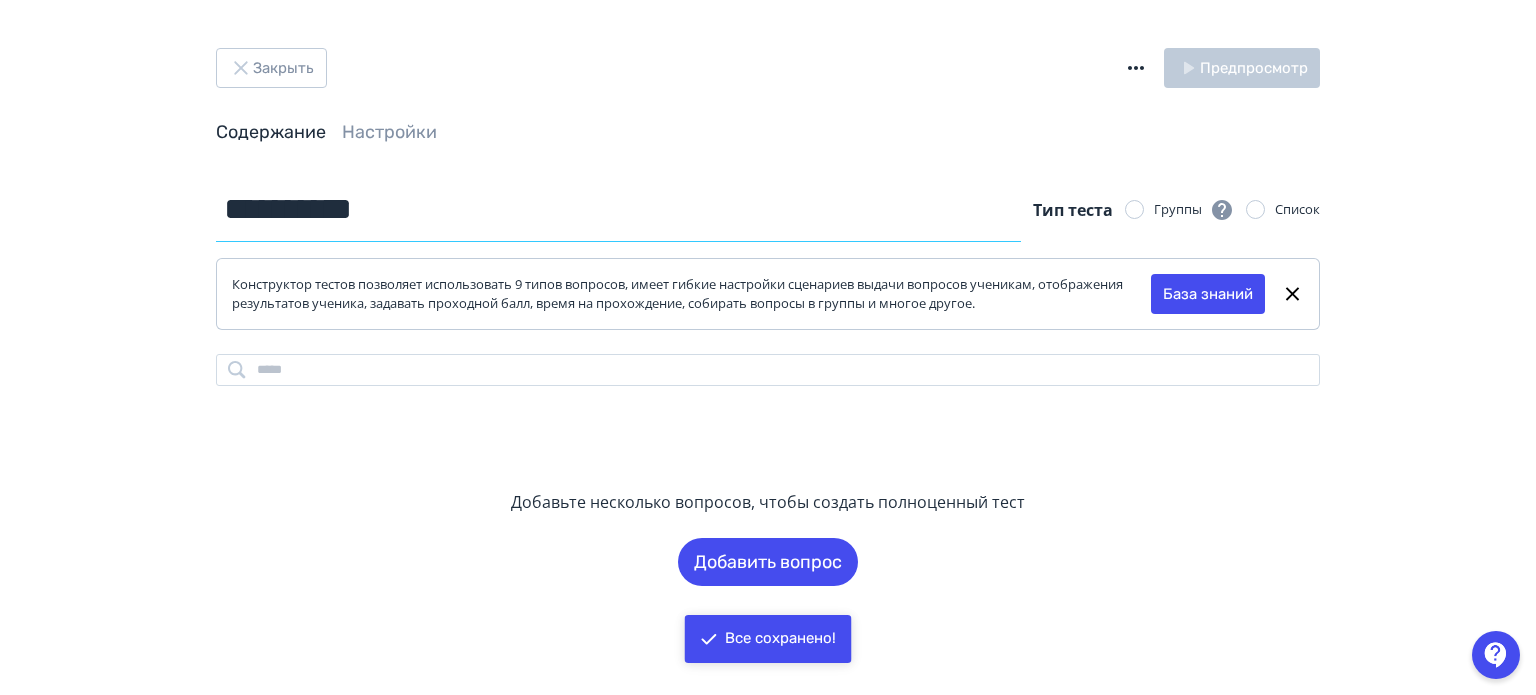 drag, startPoint x: 430, startPoint y: 216, endPoint x: 169, endPoint y: 179, distance: 263.60956 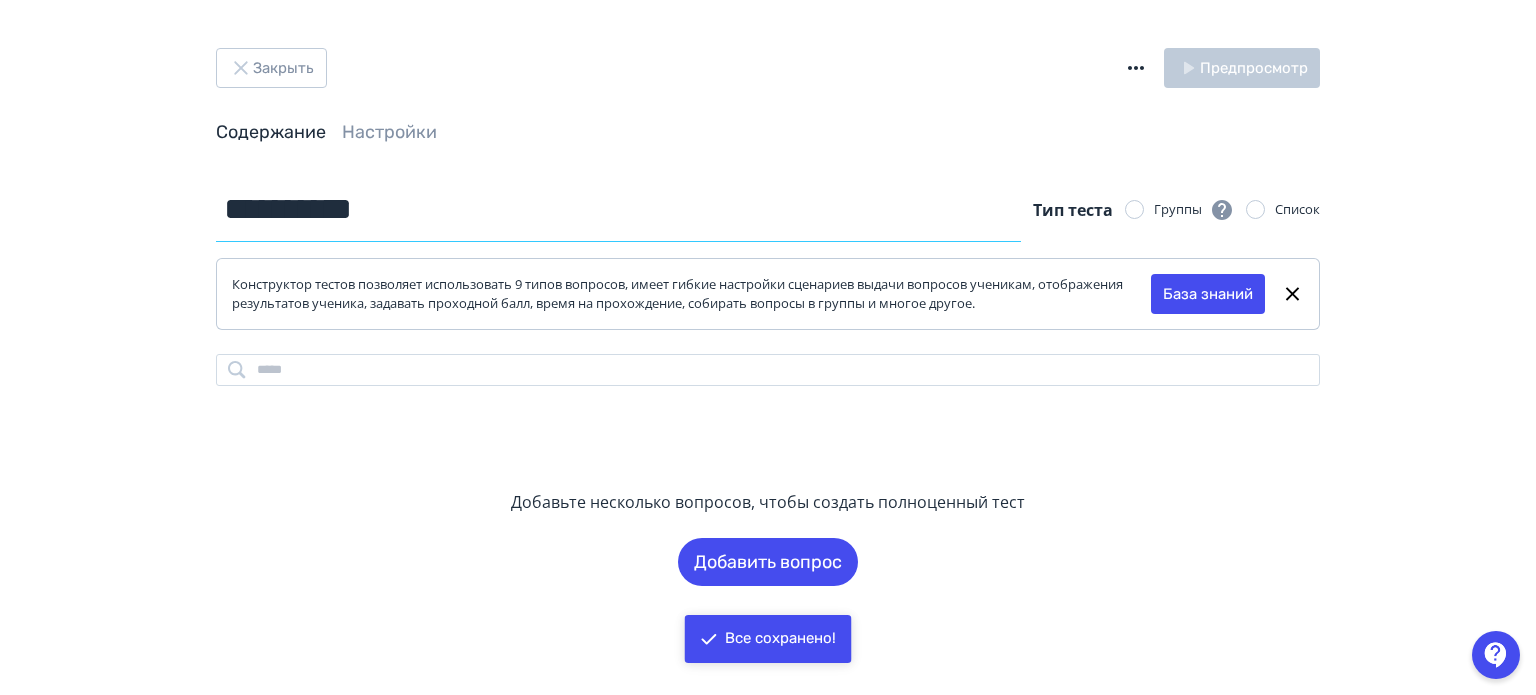 click on "**********" at bounding box center (768, 381) 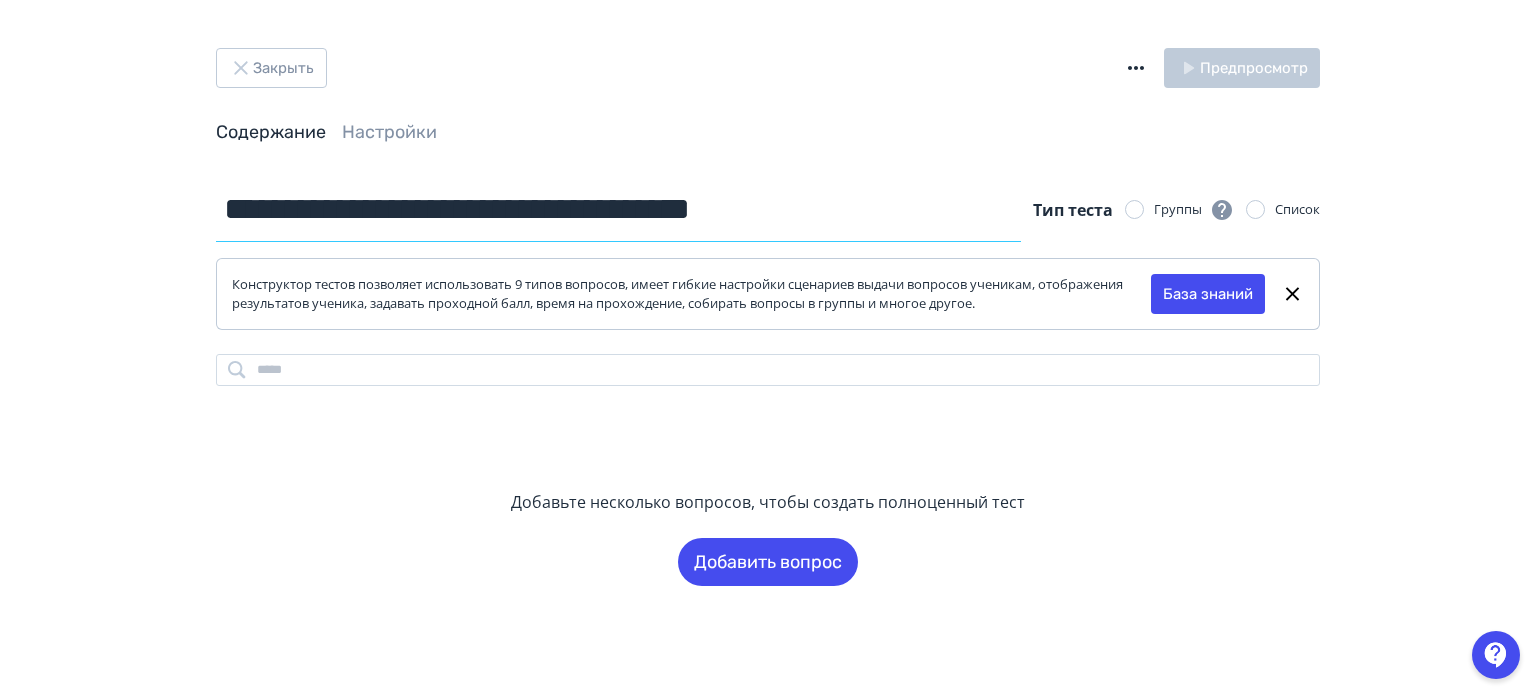 drag, startPoint x: 564, startPoint y: 211, endPoint x: 472, endPoint y: 211, distance: 92 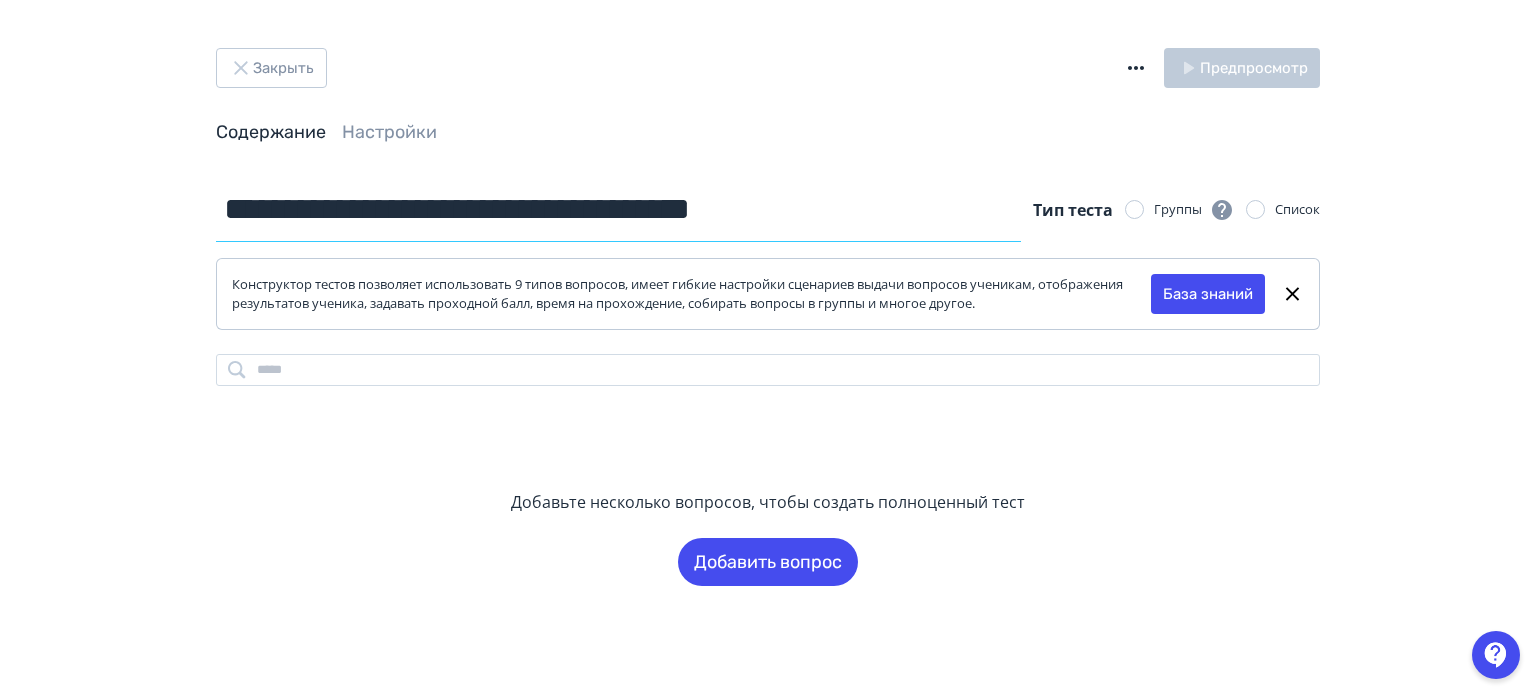 click on "**********" at bounding box center [618, 209] 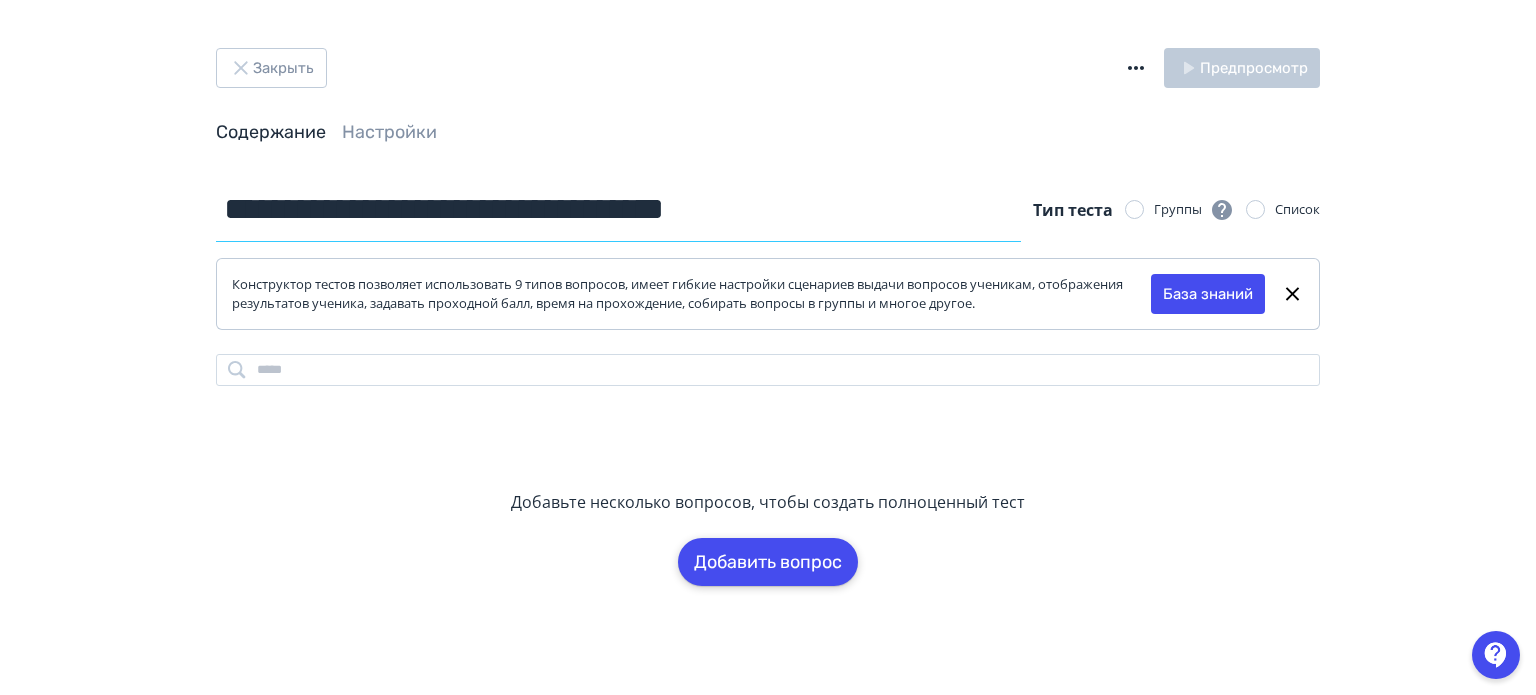 type on "**********" 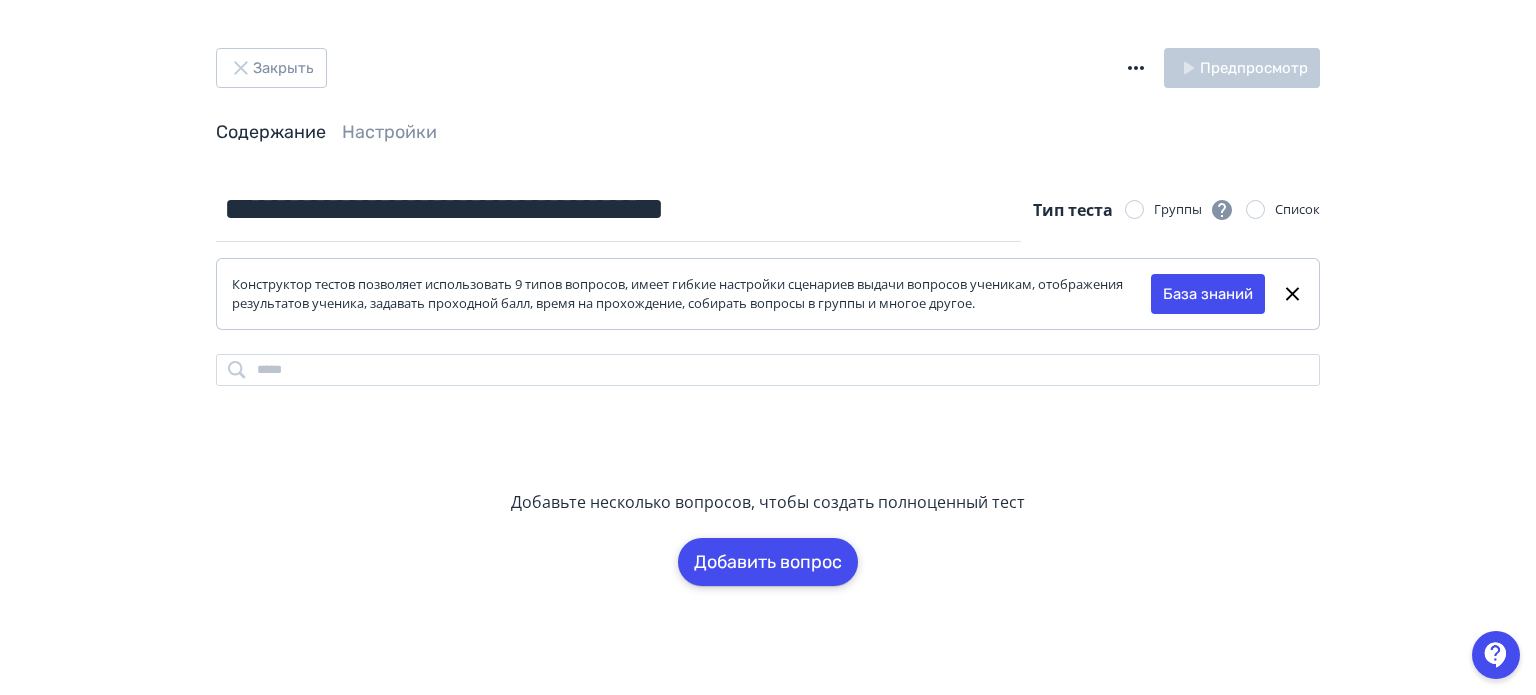 click on "Добавить вопрос" at bounding box center [768, 562] 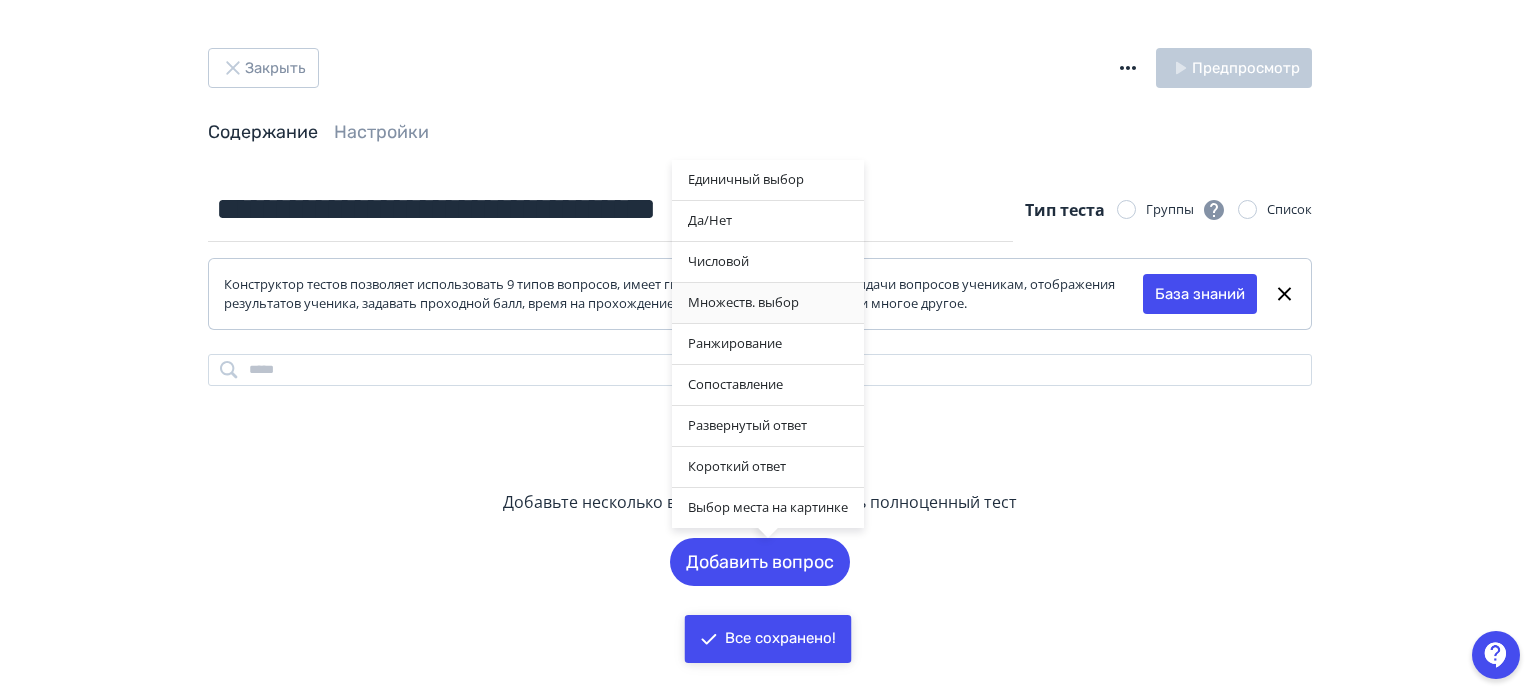 click on "Множеств. выбор" at bounding box center (768, 303) 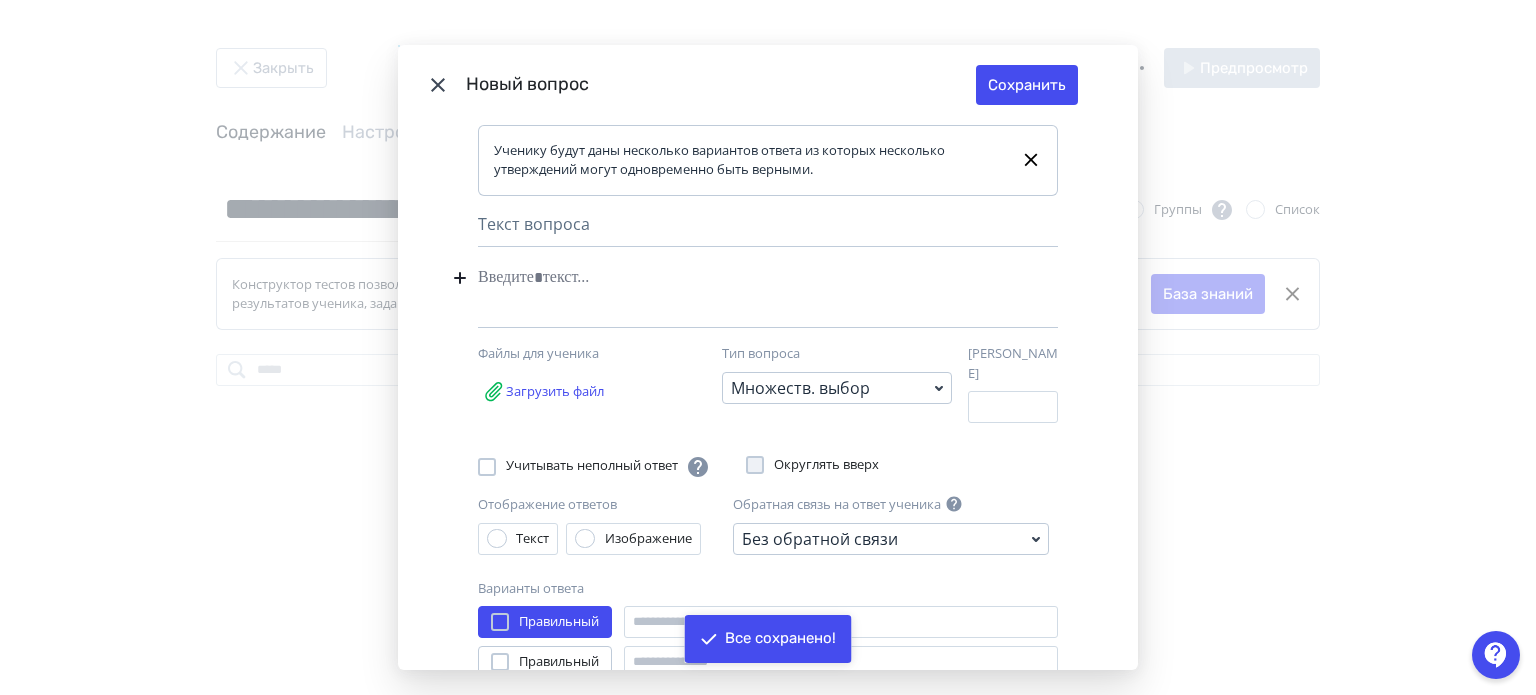 click on "Текст вопроса" at bounding box center [768, 229] 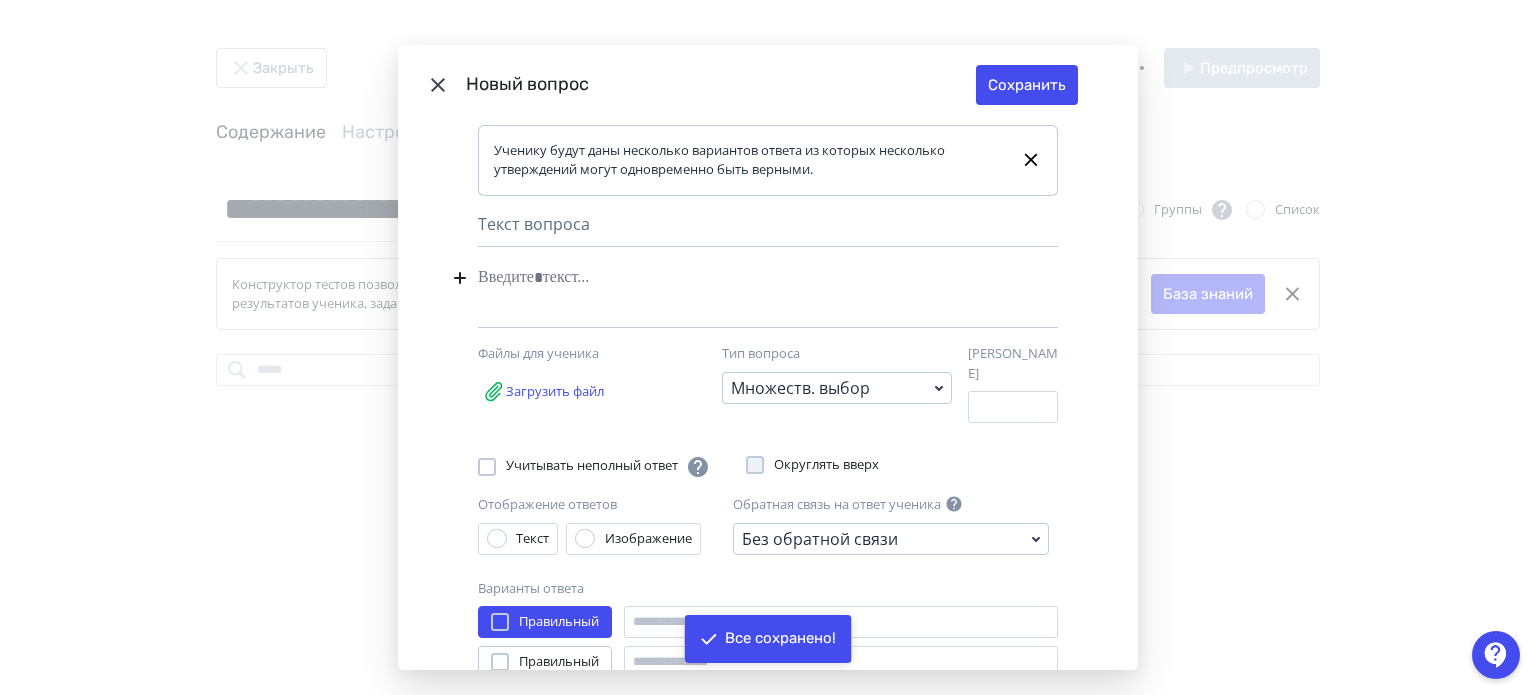 click at bounding box center [737, 278] 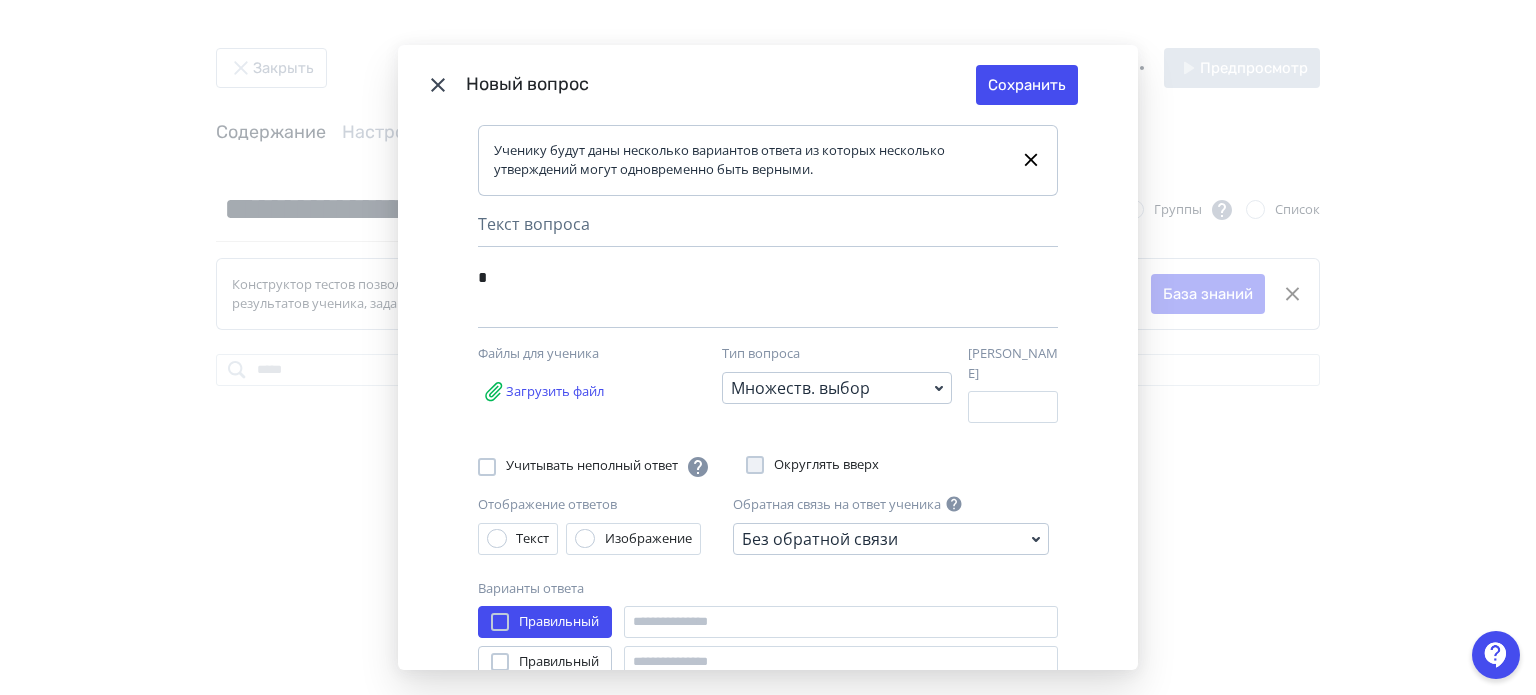 type 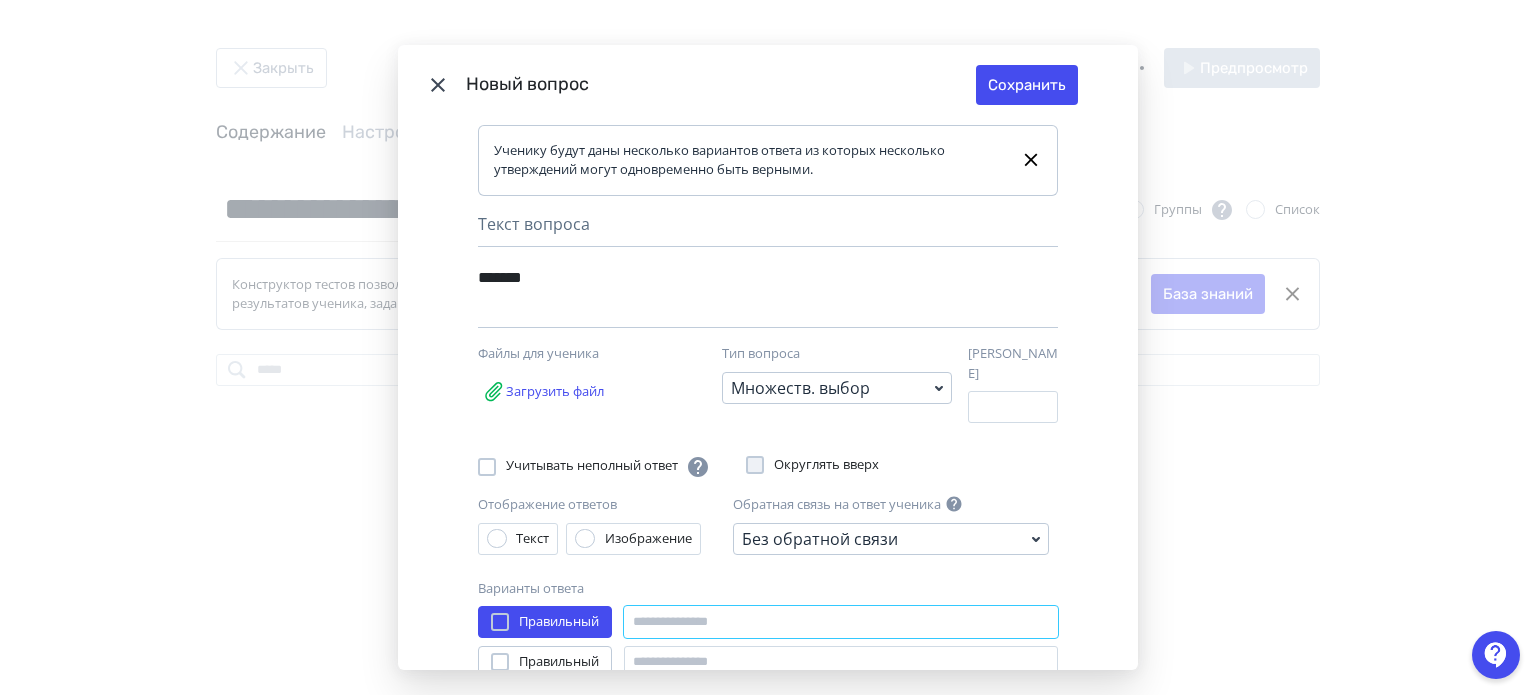 click at bounding box center (841, 622) 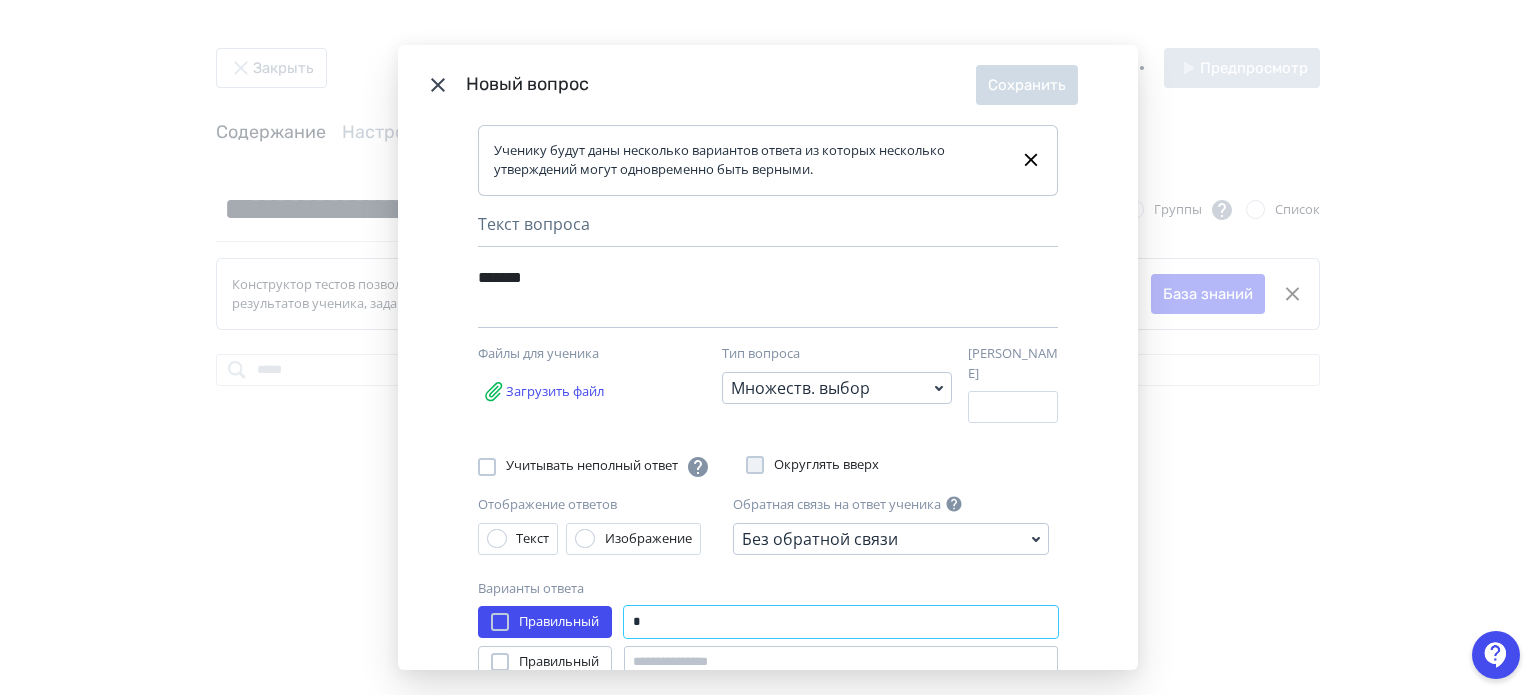 type on "*" 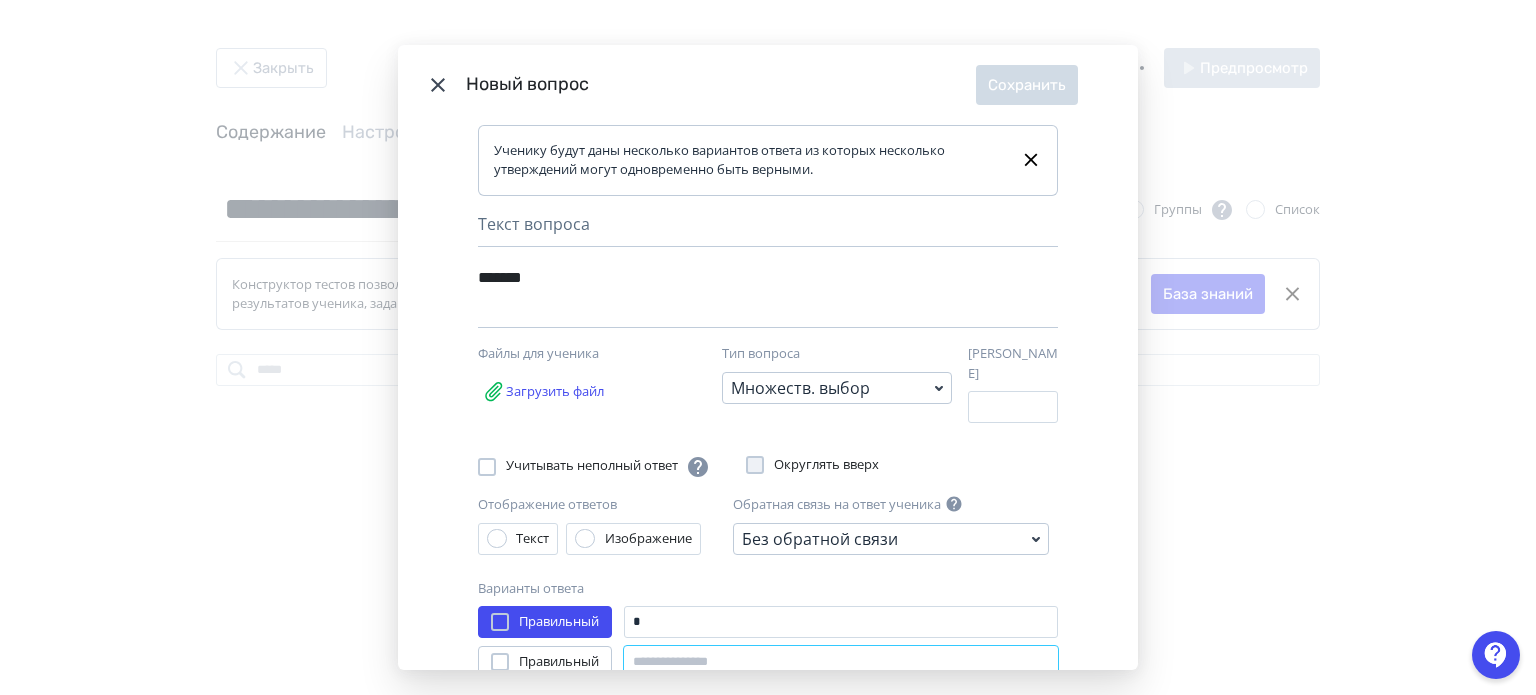 click at bounding box center (841, 662) 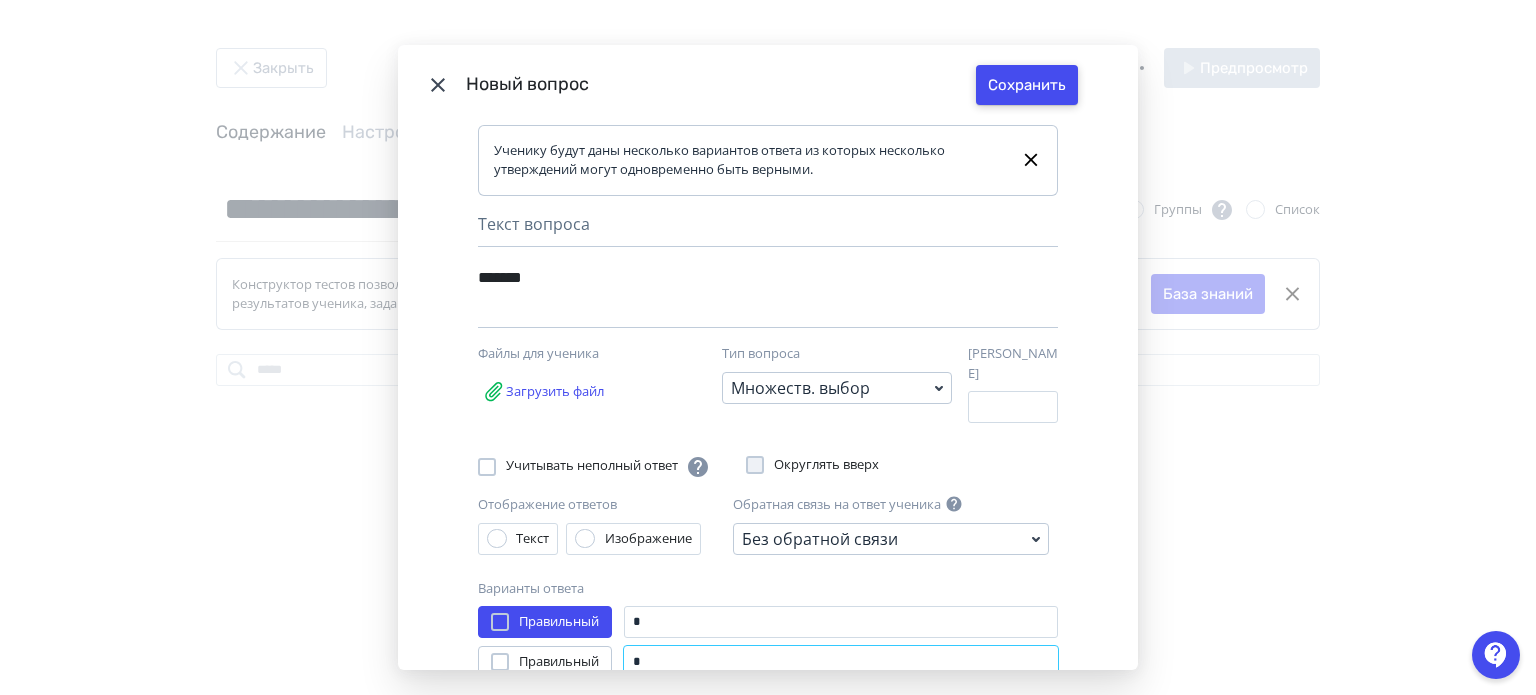 type on "*" 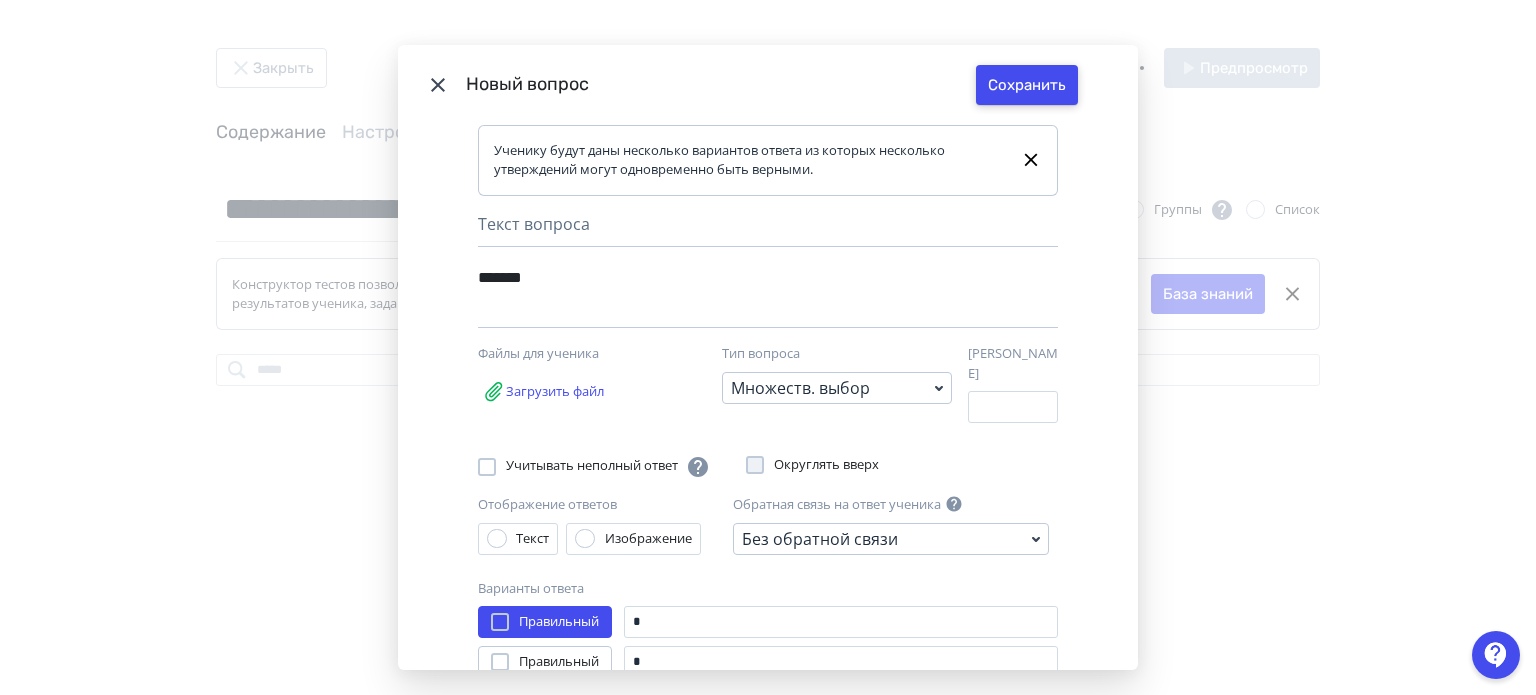click on "Сохранить" at bounding box center [1027, 85] 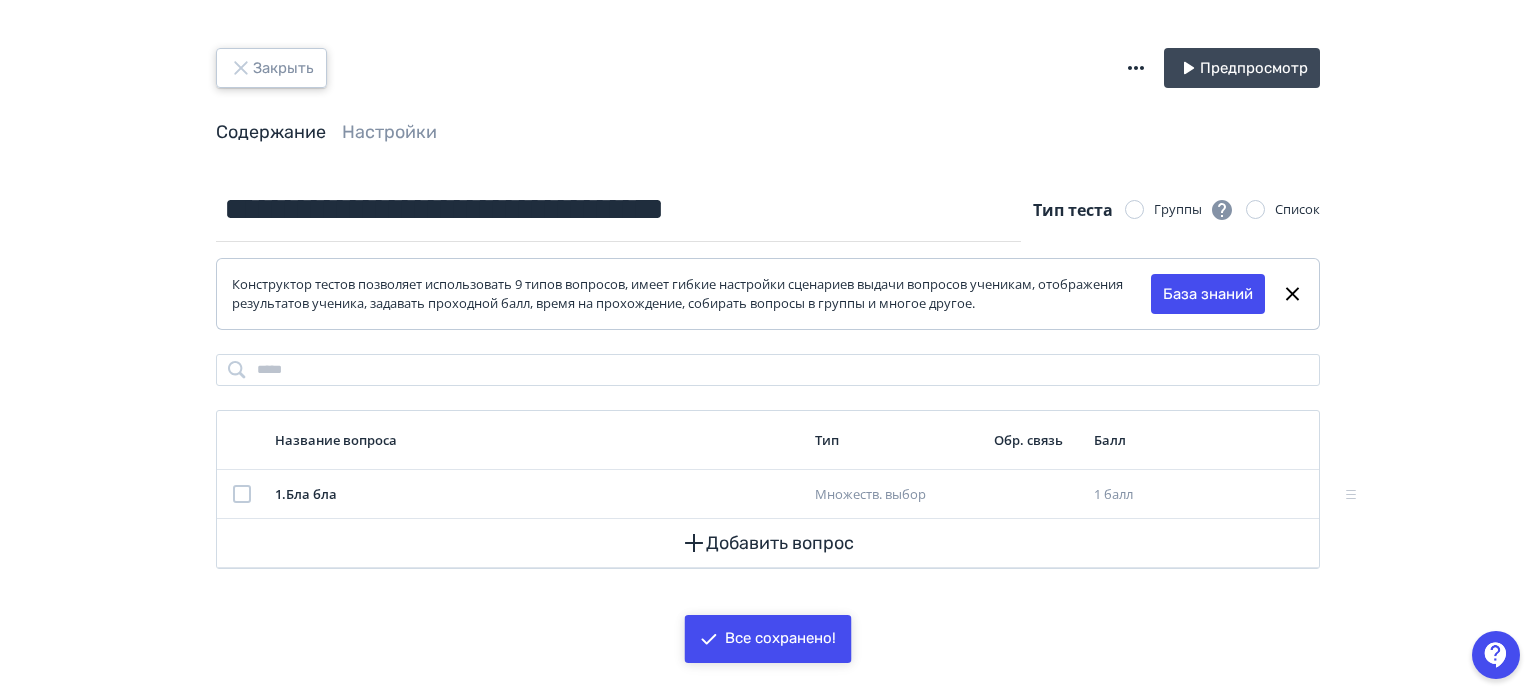 click on "Закрыть" at bounding box center (271, 68) 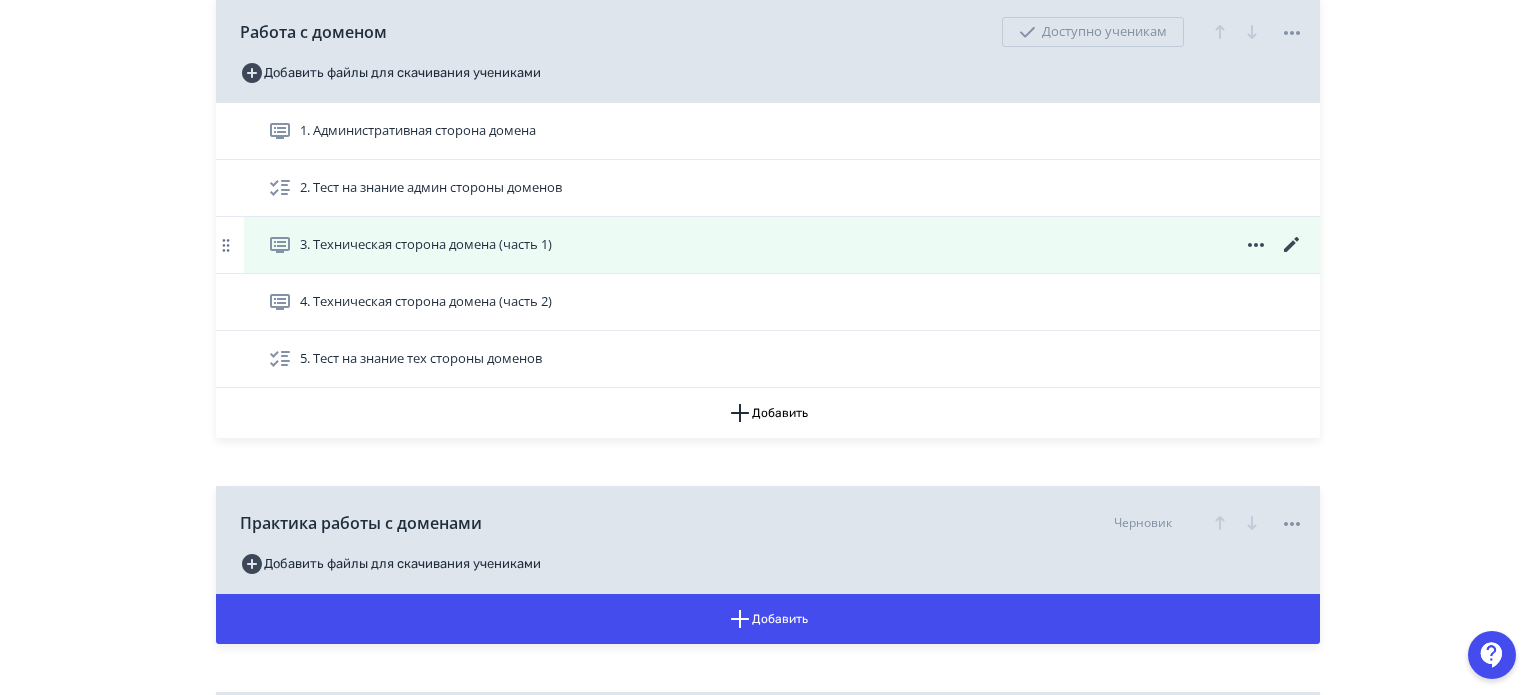 scroll, scrollTop: 2000, scrollLeft: 0, axis: vertical 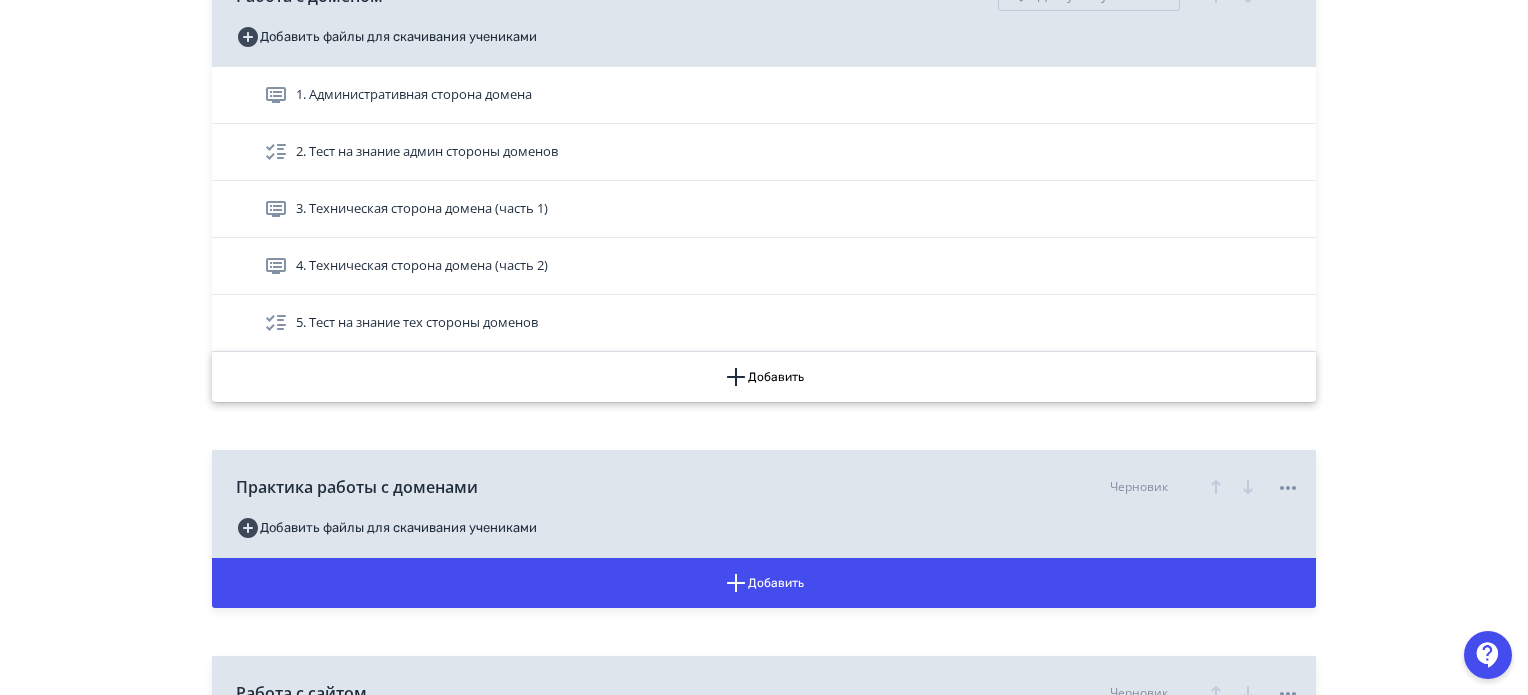 click on "Добавить" at bounding box center (764, 377) 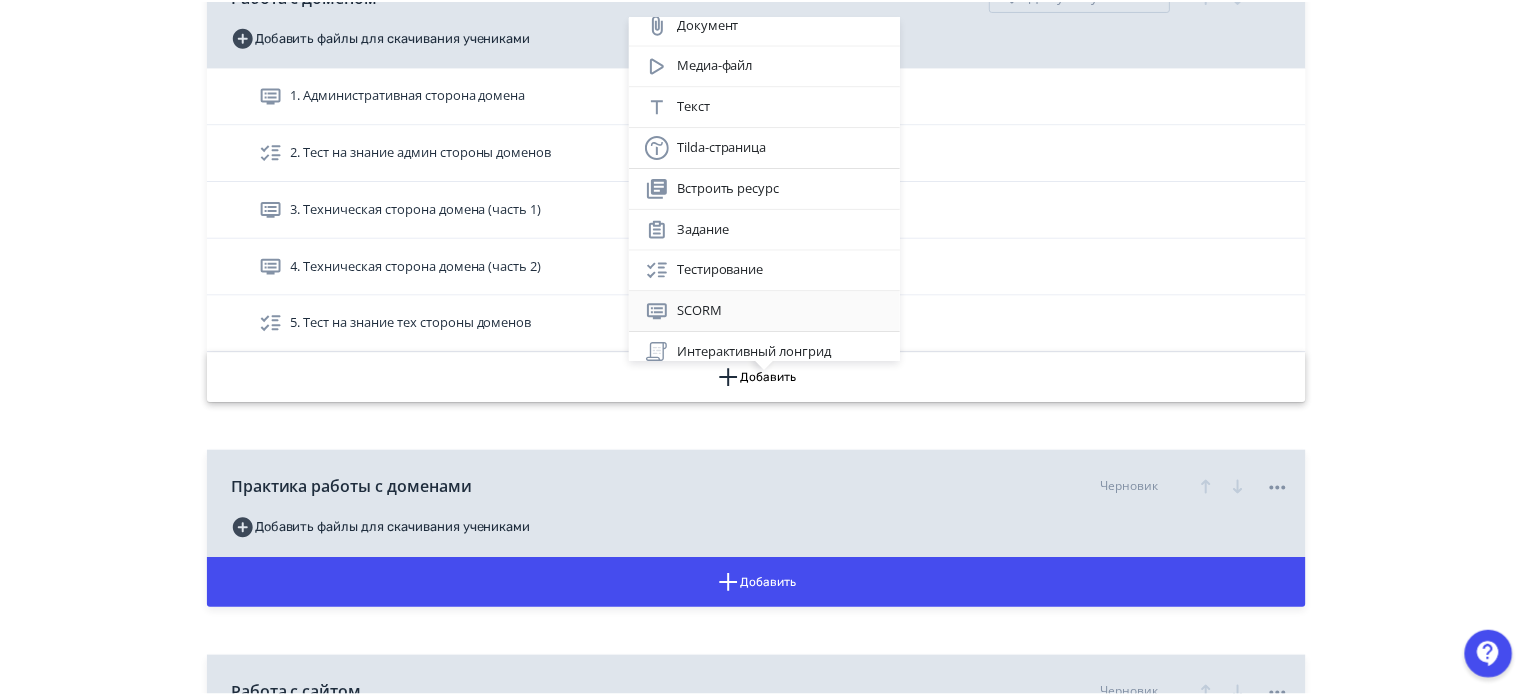 scroll, scrollTop: 104, scrollLeft: 0, axis: vertical 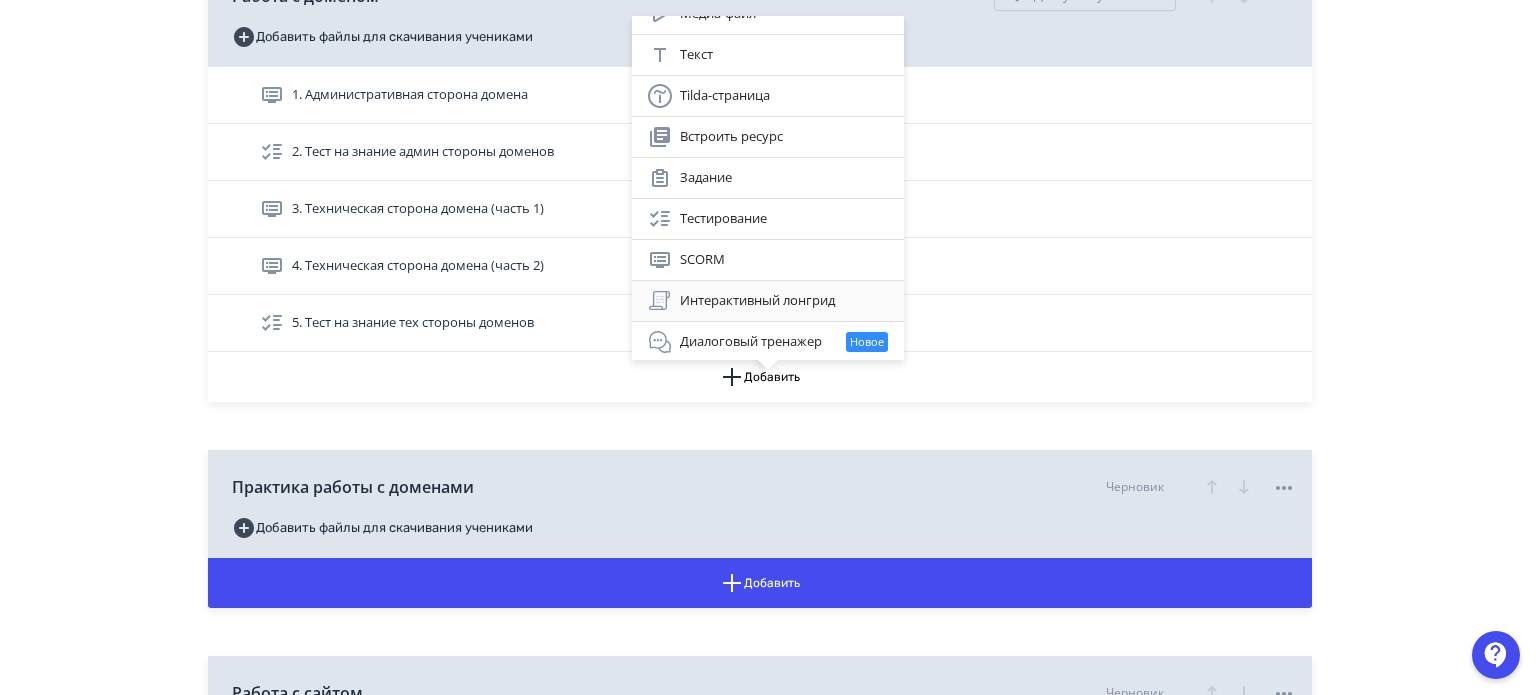 click on "Интерактивный лонгрид" at bounding box center [768, 301] 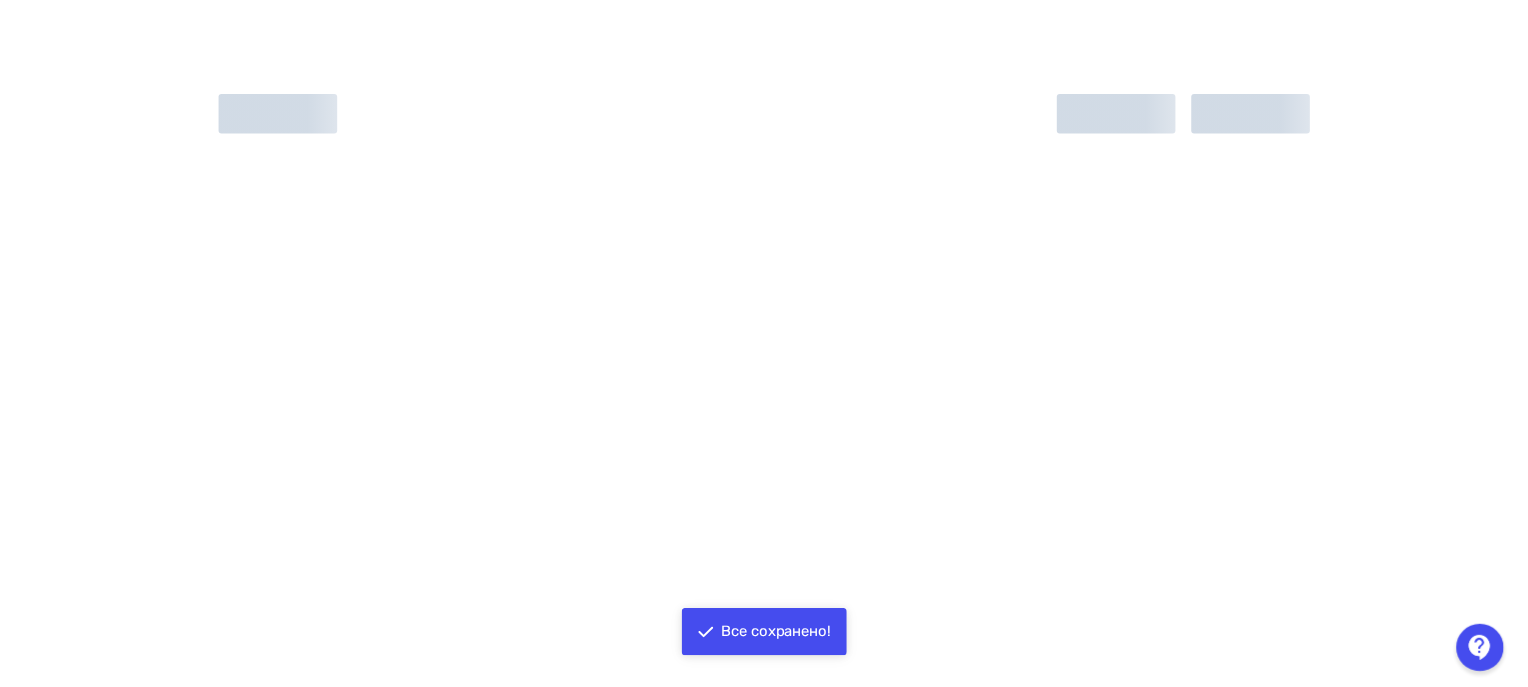 scroll, scrollTop: 0, scrollLeft: 0, axis: both 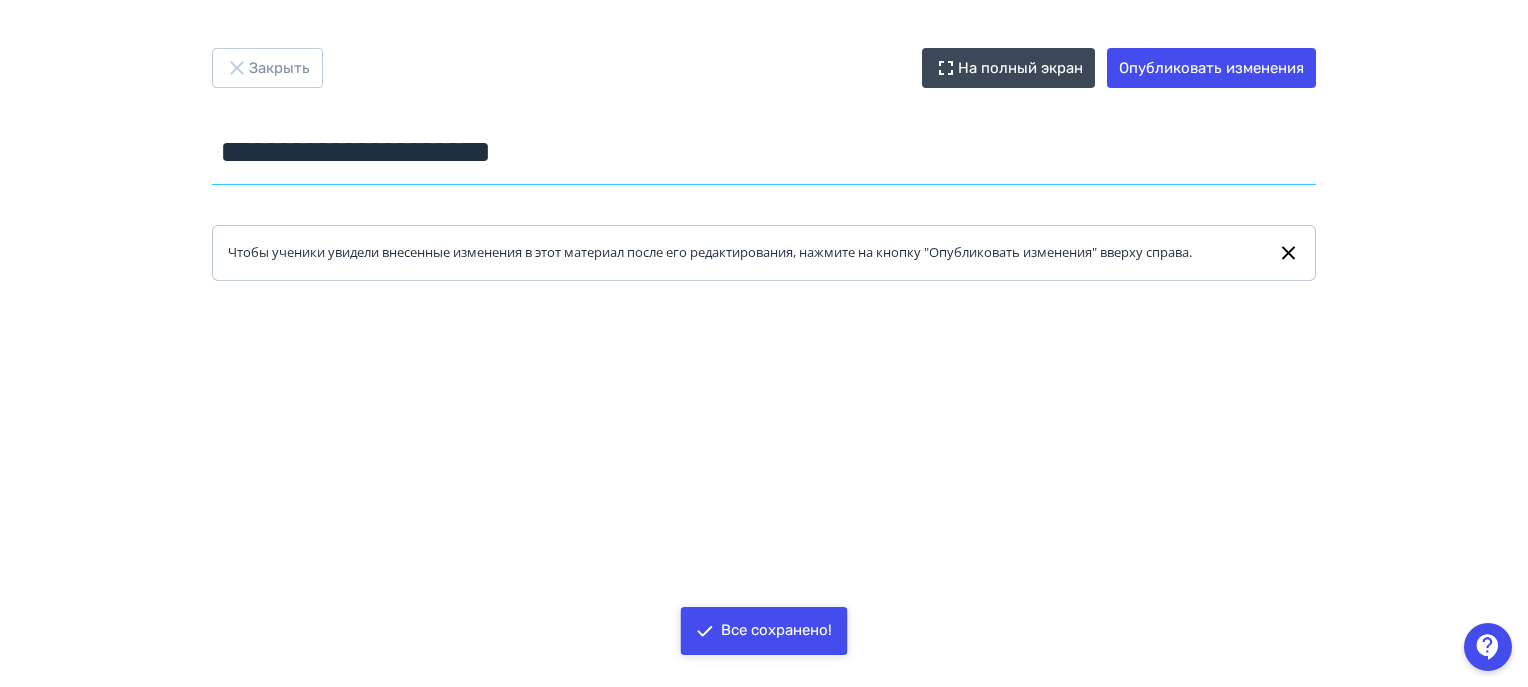 drag, startPoint x: 444, startPoint y: 159, endPoint x: 118, endPoint y: 151, distance: 326.09814 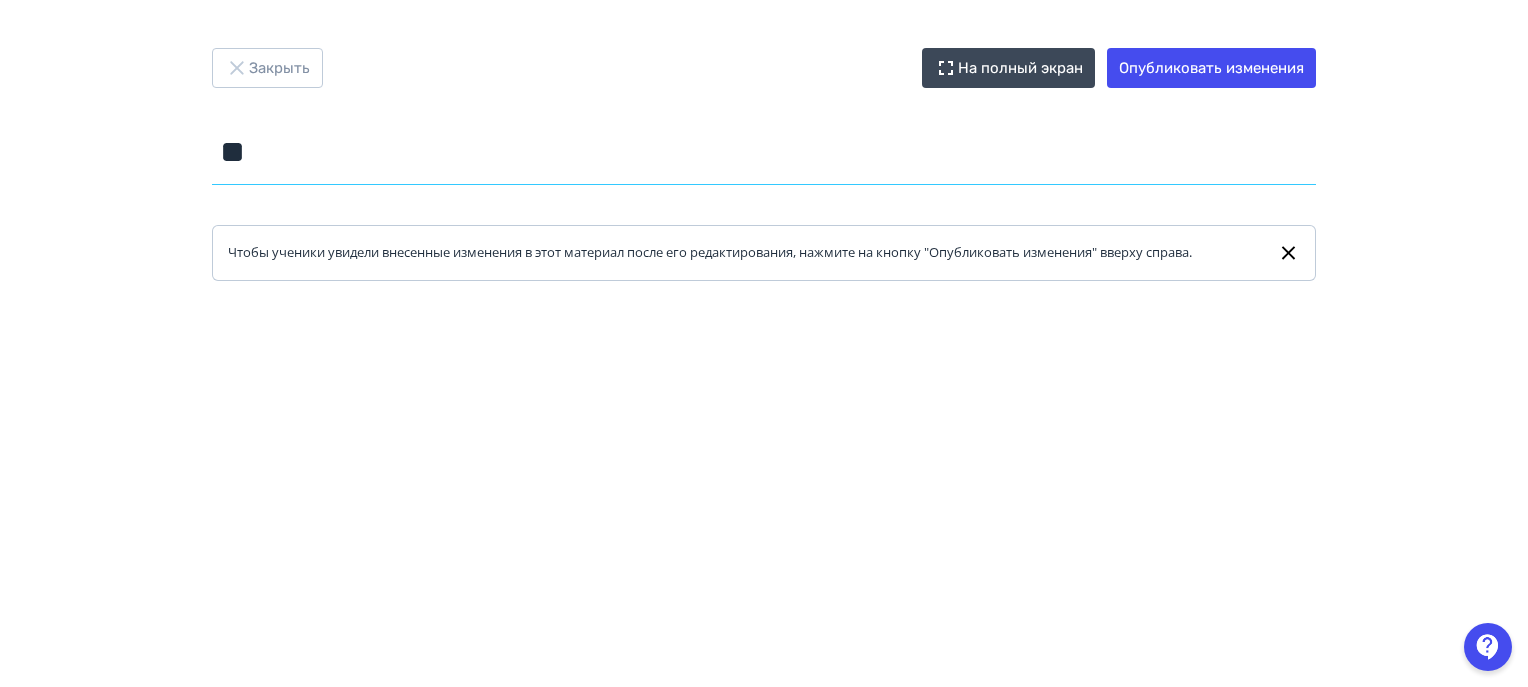 type on "*" 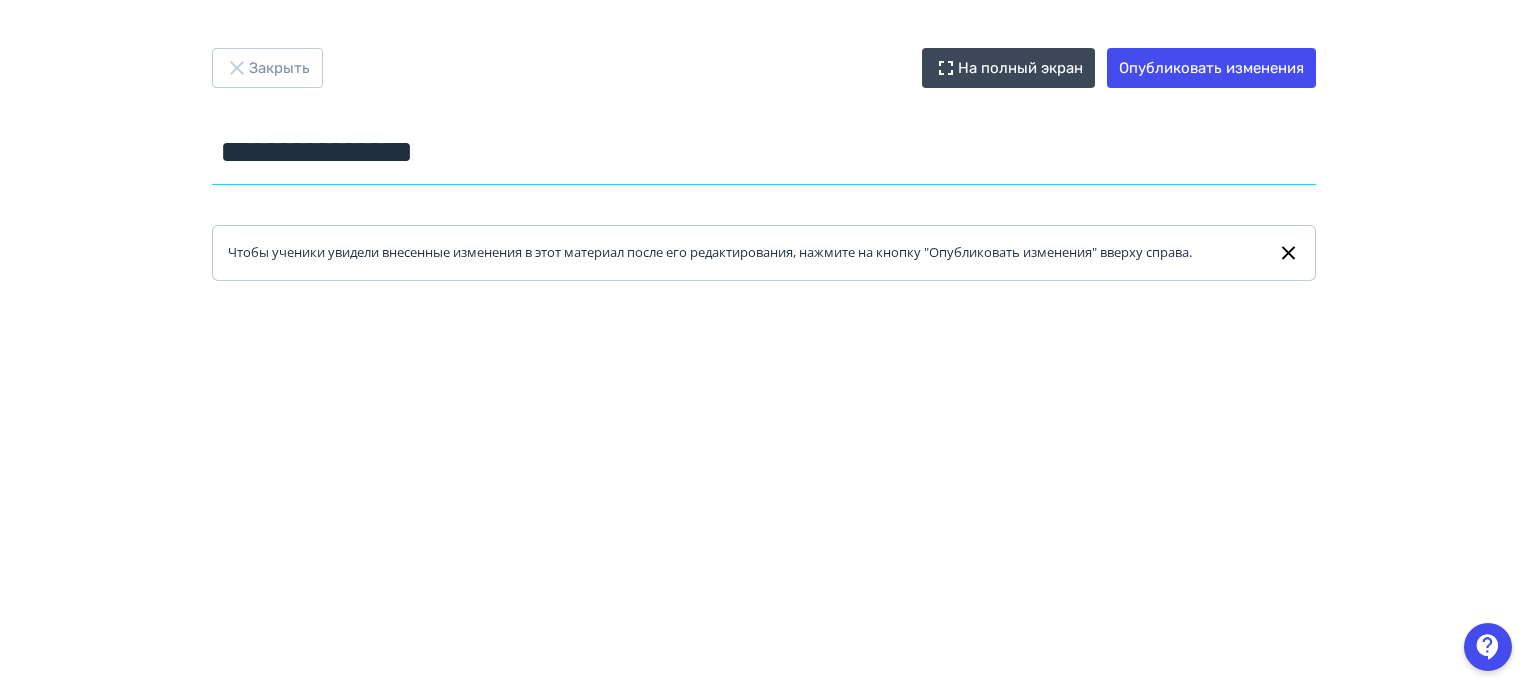 type on "**********" 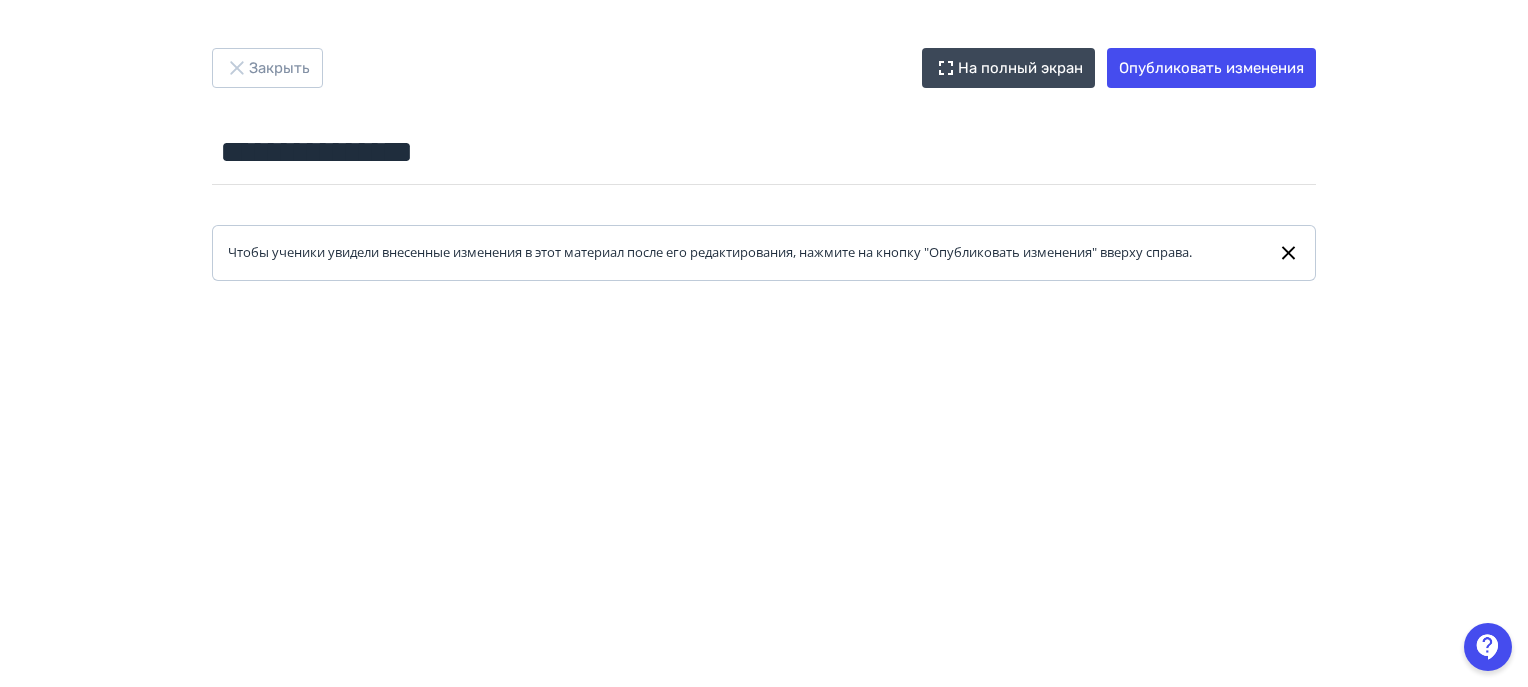 click on "**********" at bounding box center (764, 343) 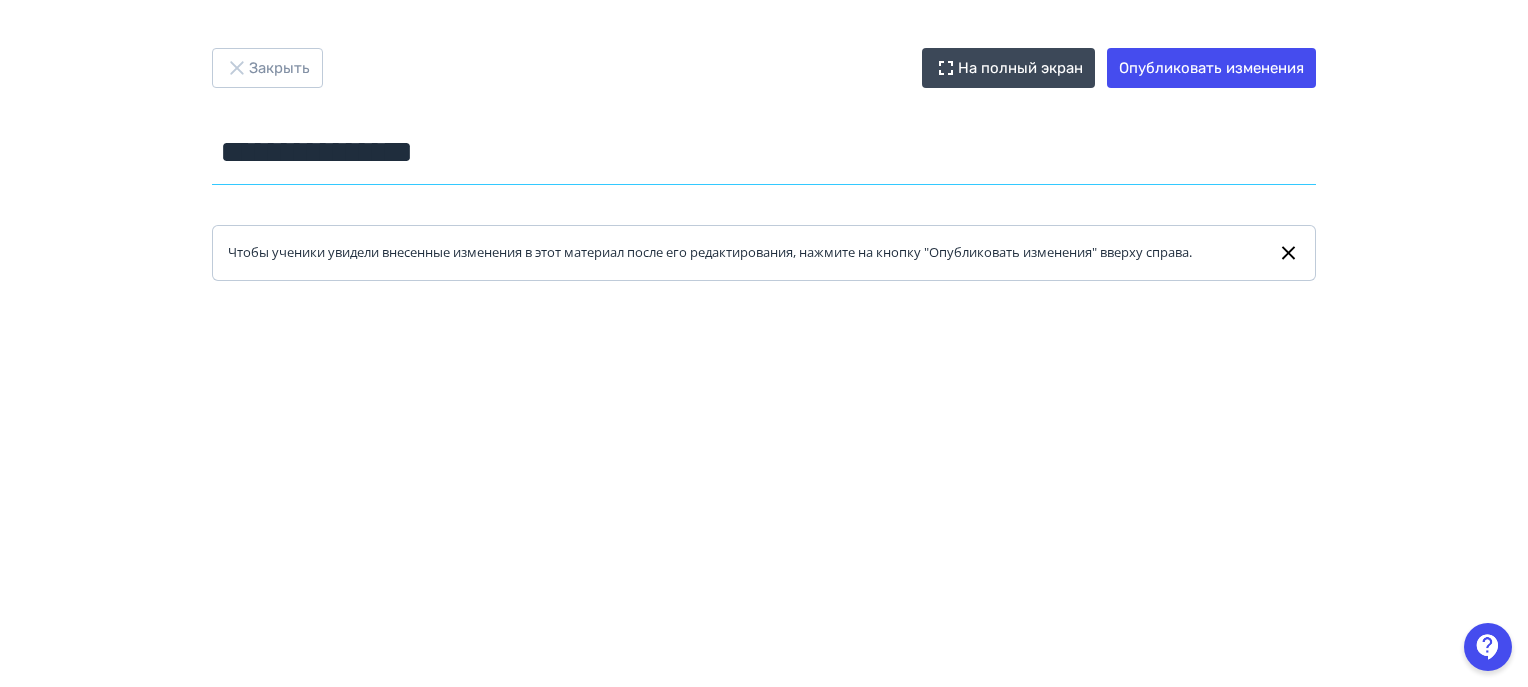 drag, startPoint x: 512, startPoint y: 159, endPoint x: 95, endPoint y: 147, distance: 417.17264 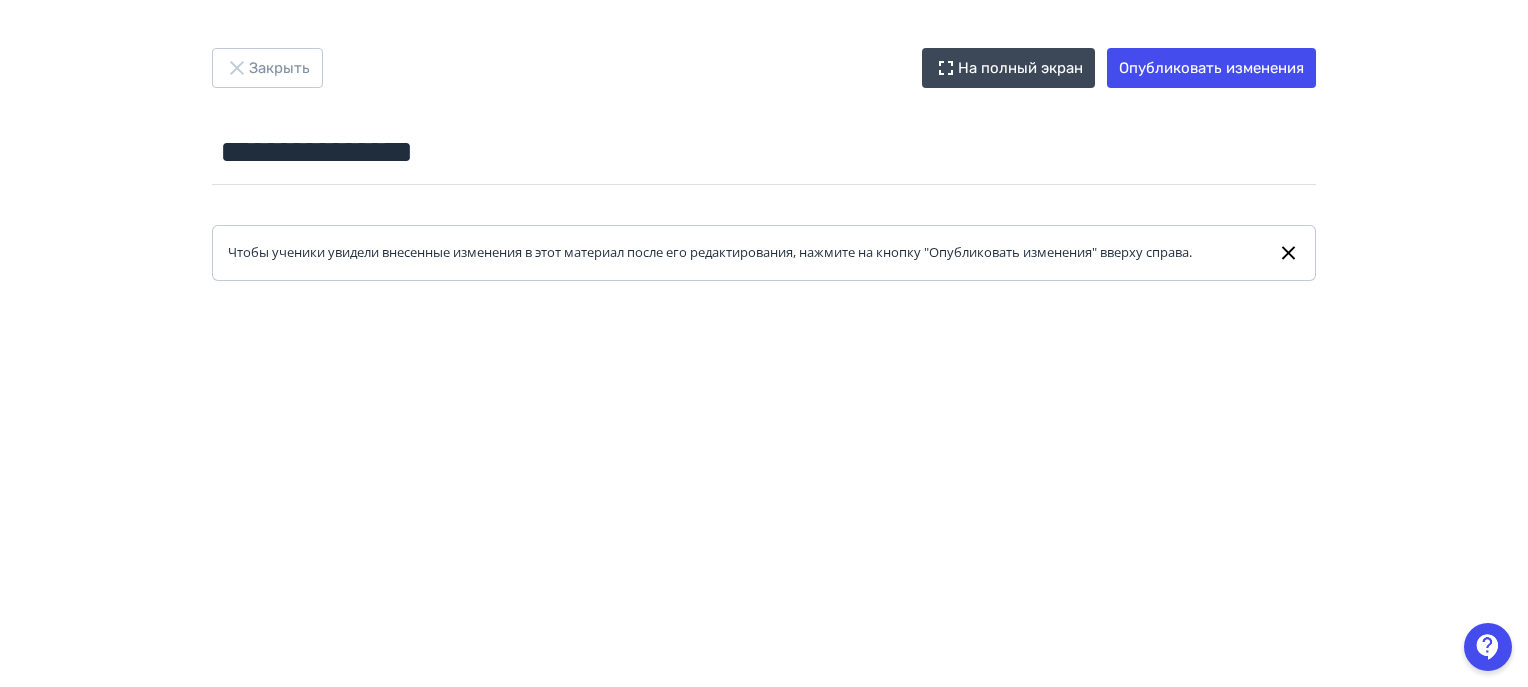 click on "**********" at bounding box center (764, 343) 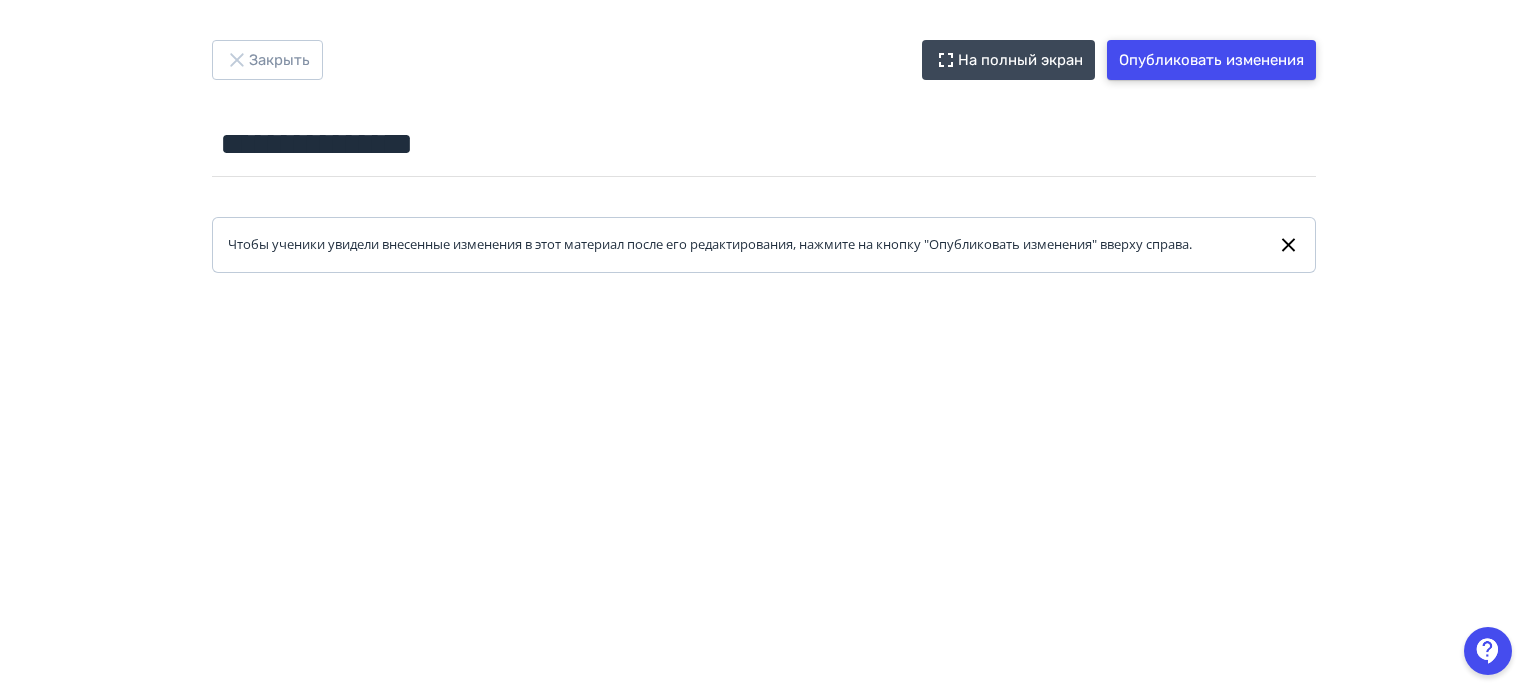 scroll, scrollTop: 0, scrollLeft: 0, axis: both 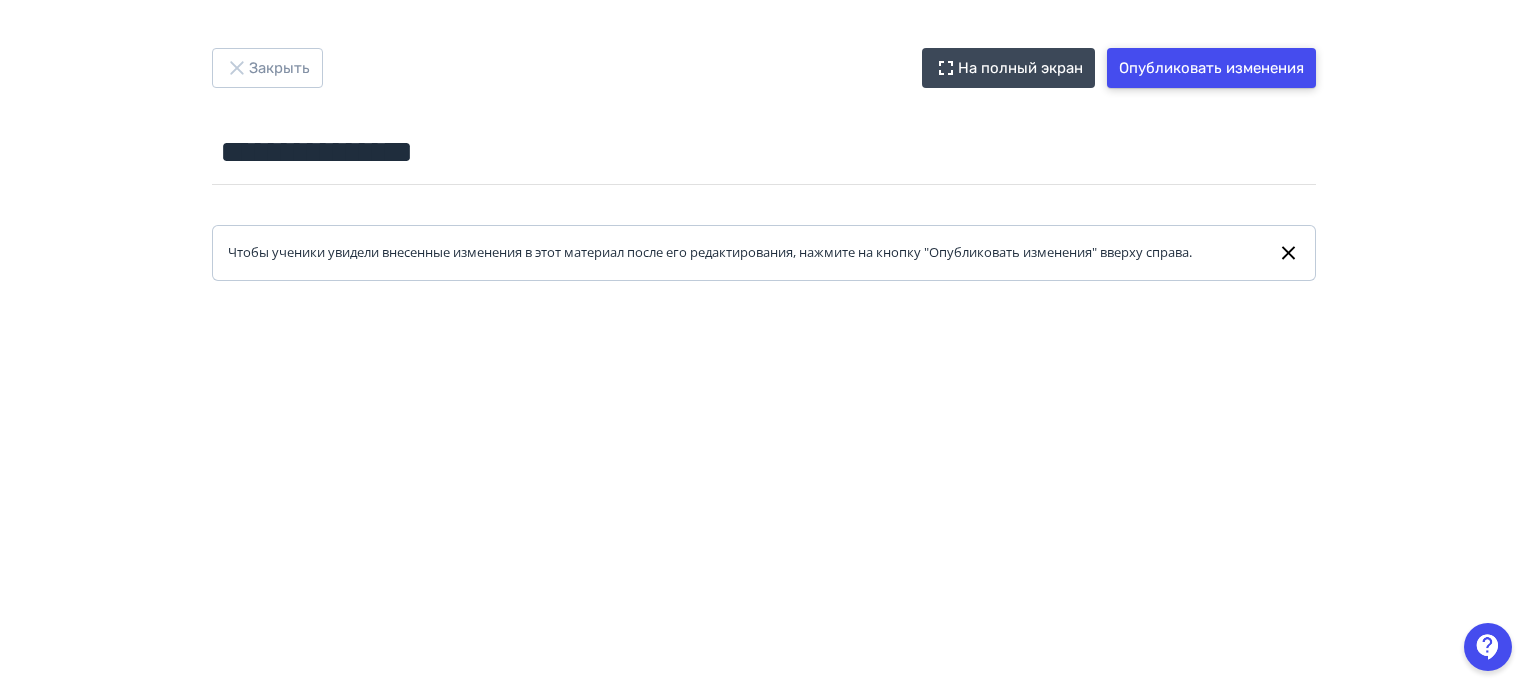 click on "Опубликовать изменения" at bounding box center (1211, 68) 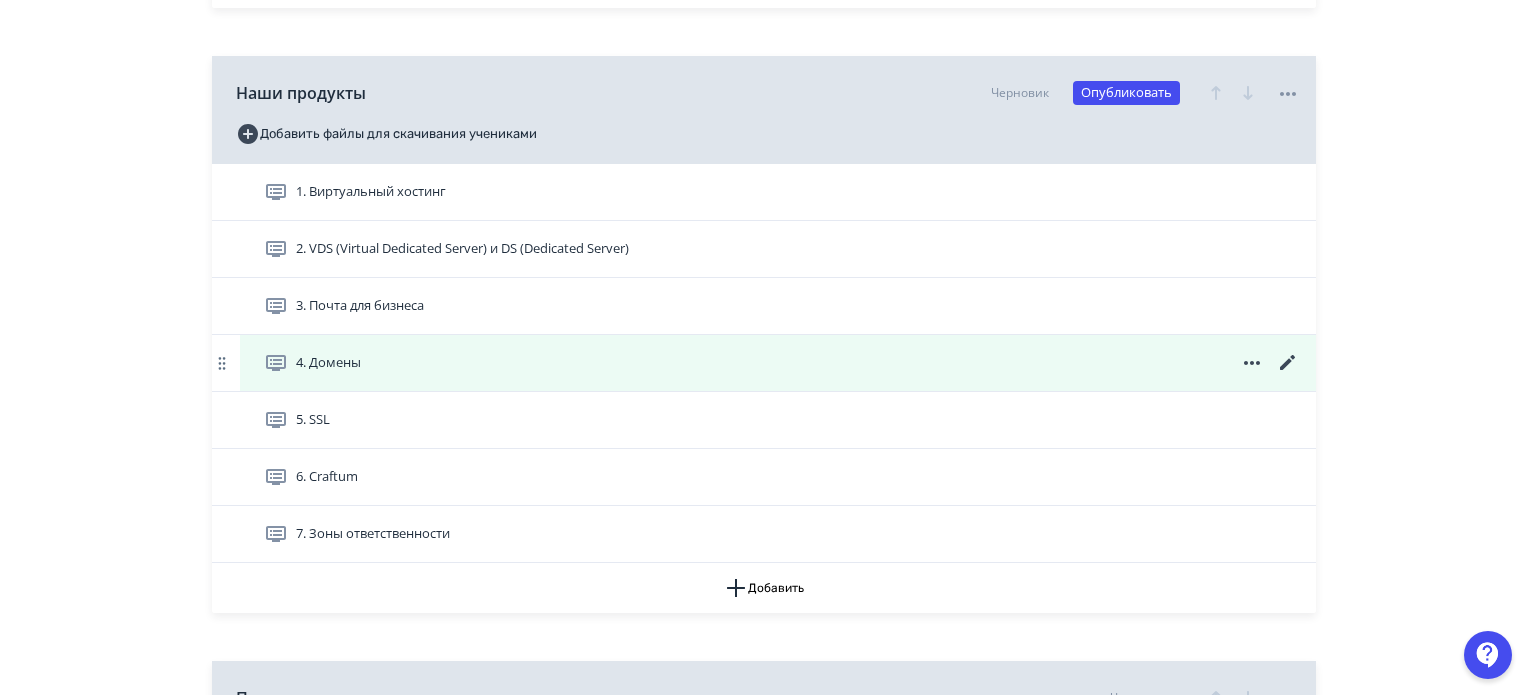 scroll, scrollTop: 600, scrollLeft: 0, axis: vertical 